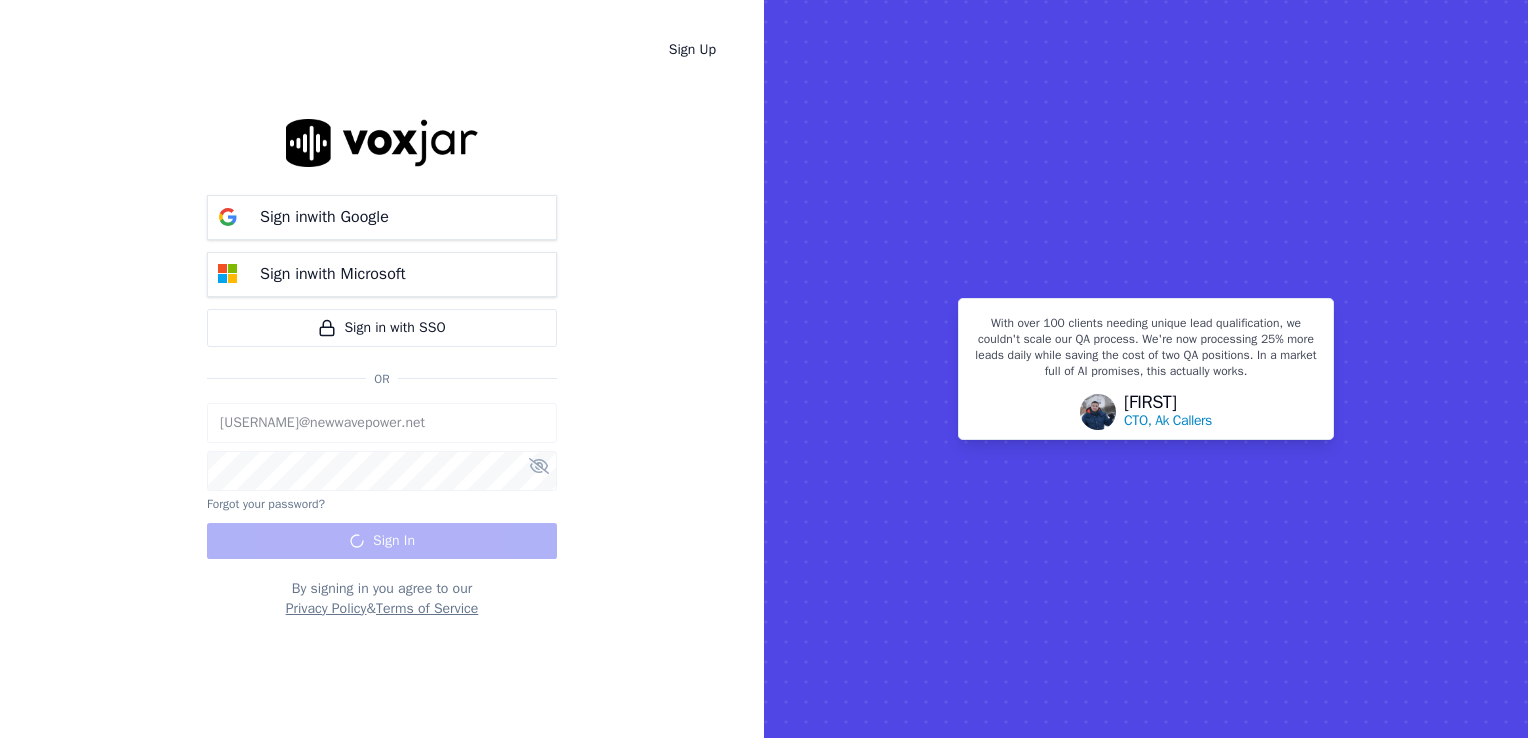 scroll, scrollTop: 0, scrollLeft: 0, axis: both 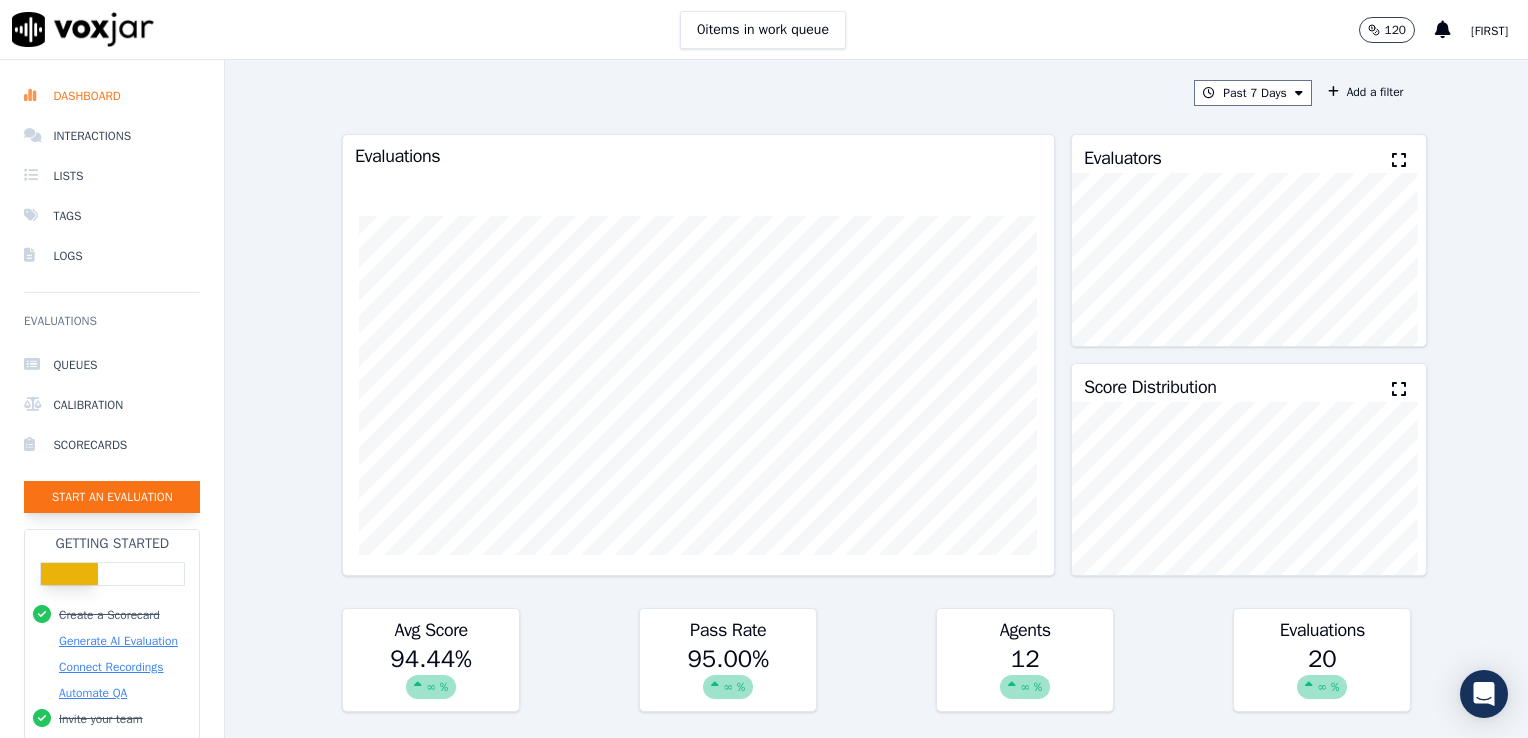 click on "Start an Evaluation" 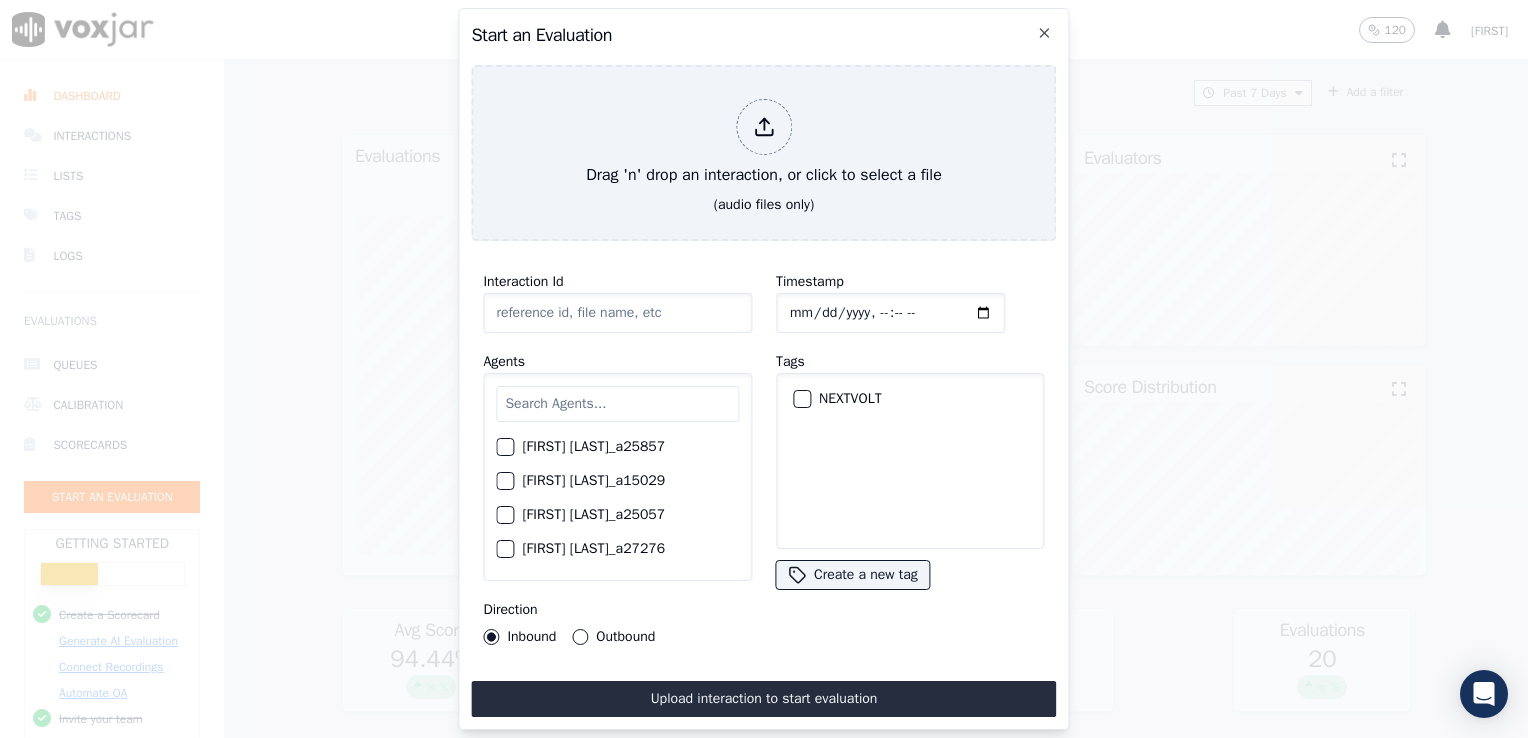 click at bounding box center [504, 447] 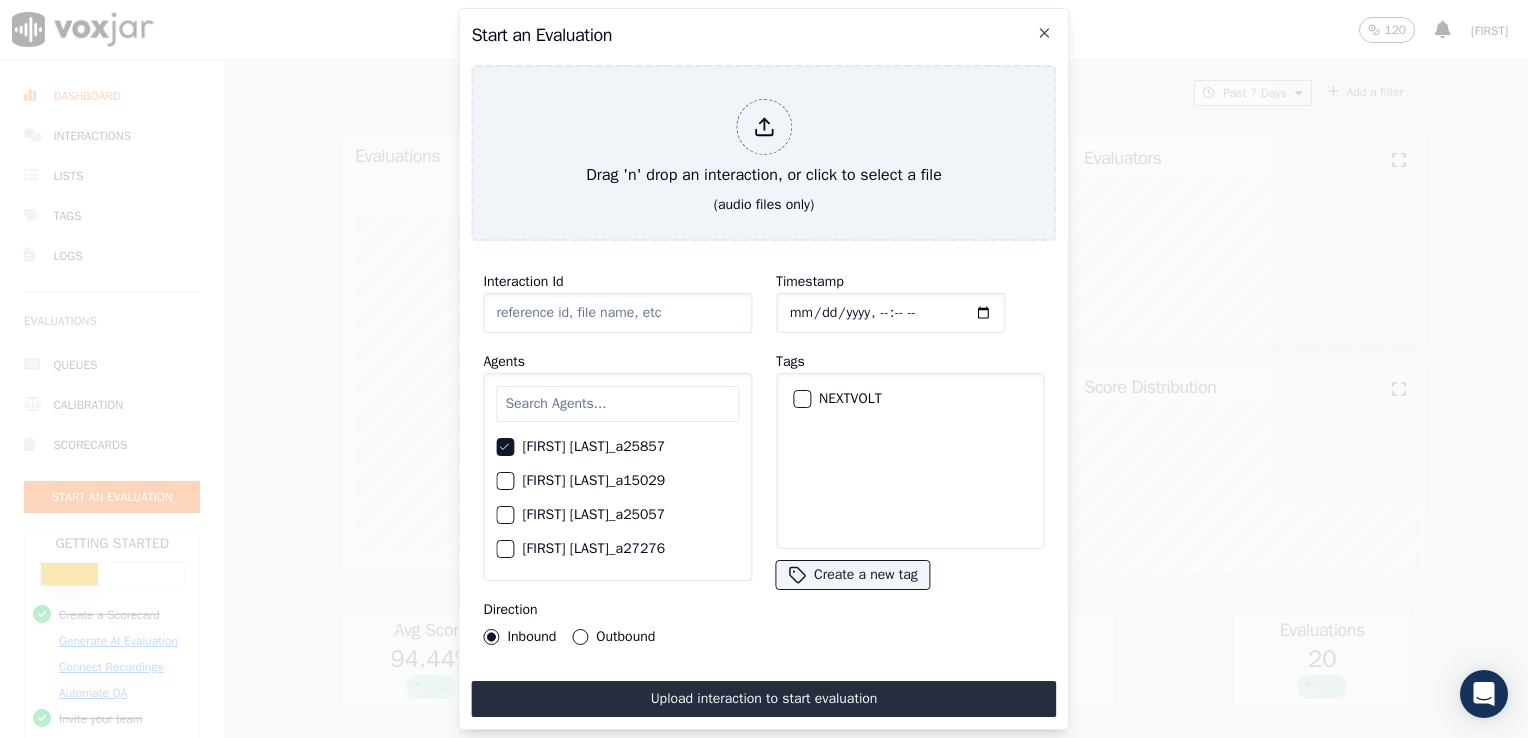 click at bounding box center (801, 399) 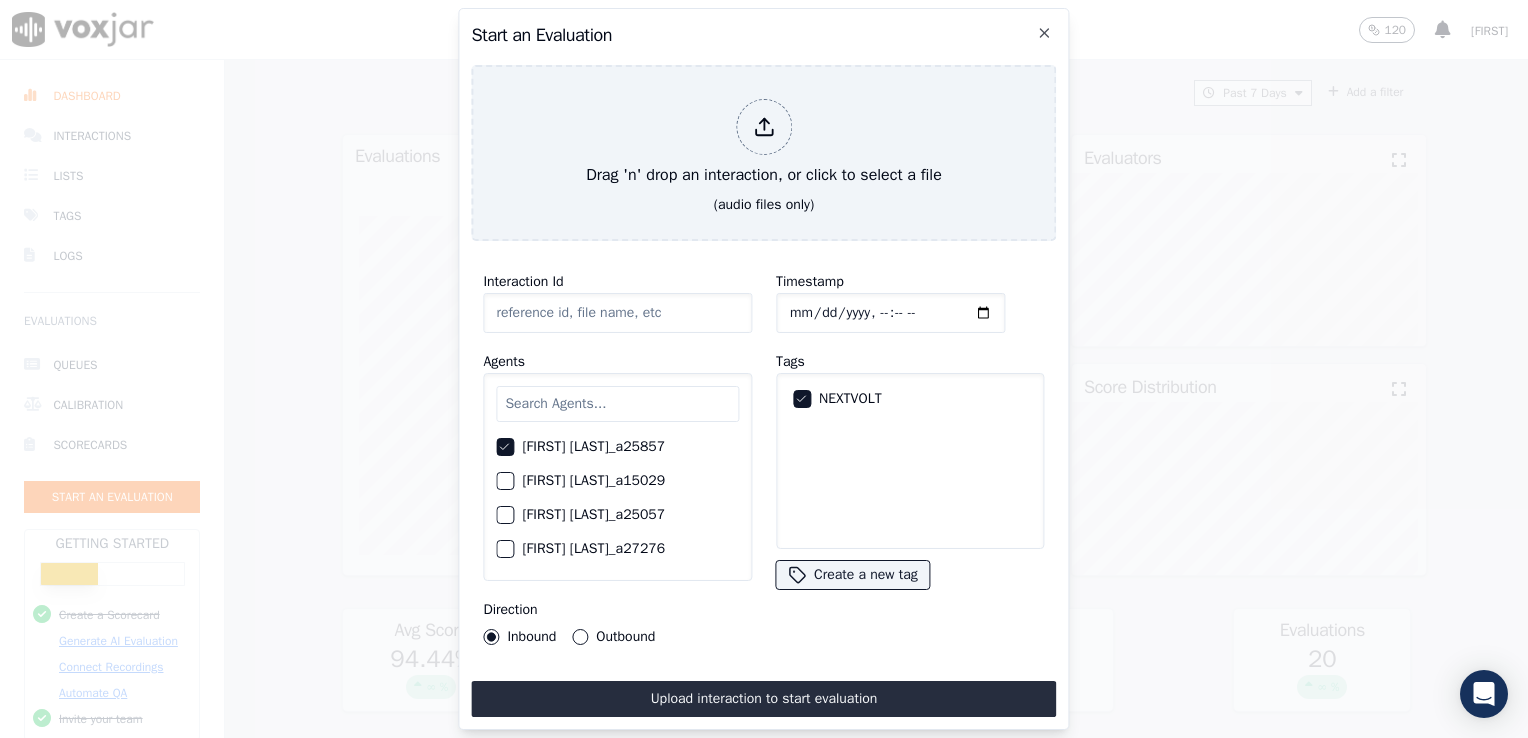 click on "Timestamp" 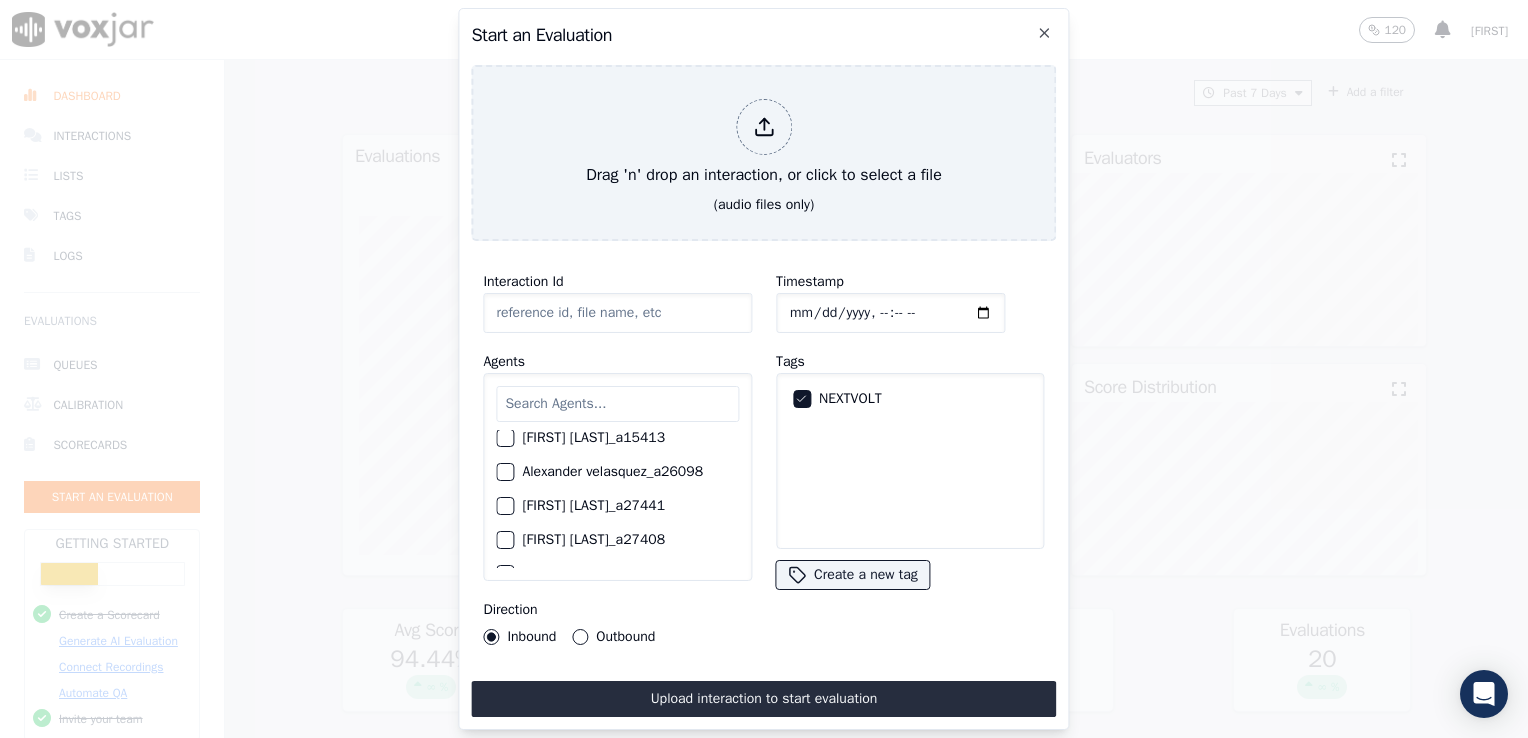 scroll, scrollTop: 0, scrollLeft: 0, axis: both 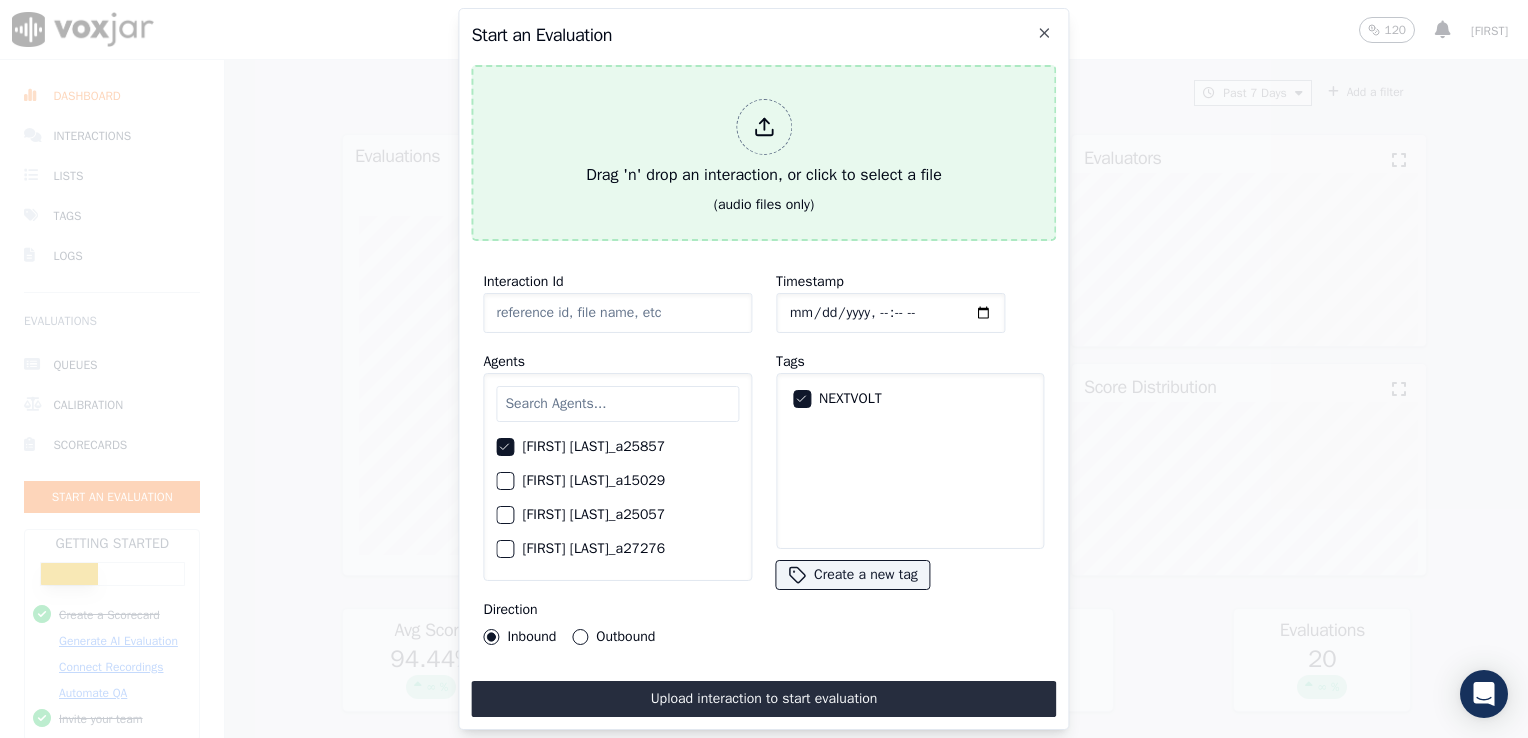 drag, startPoint x: 1069, startPoint y: 597, endPoint x: 1030, endPoint y: 145, distance: 453.6794 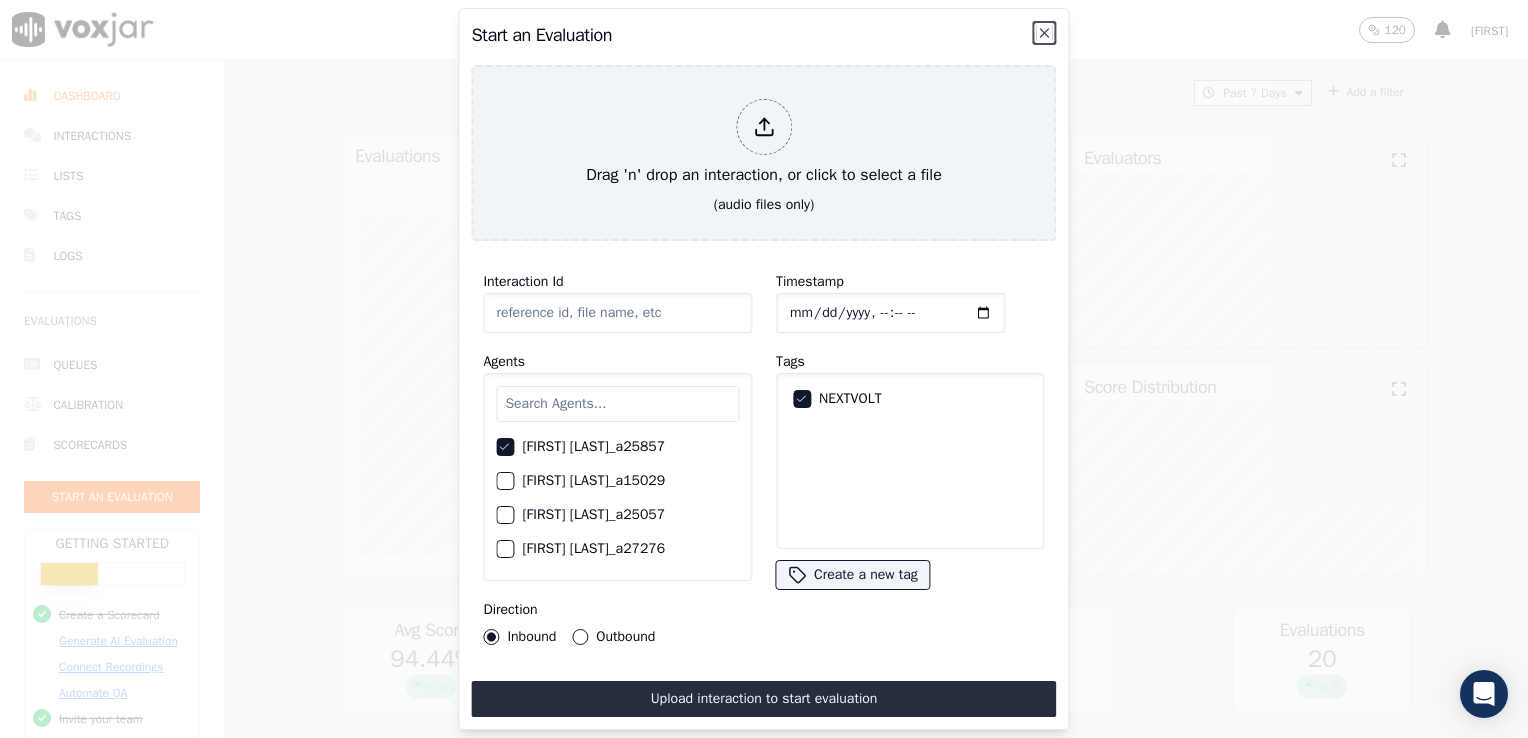 drag, startPoint x: 1036, startPoint y: 28, endPoint x: 1021, endPoint y: 37, distance: 17.492855 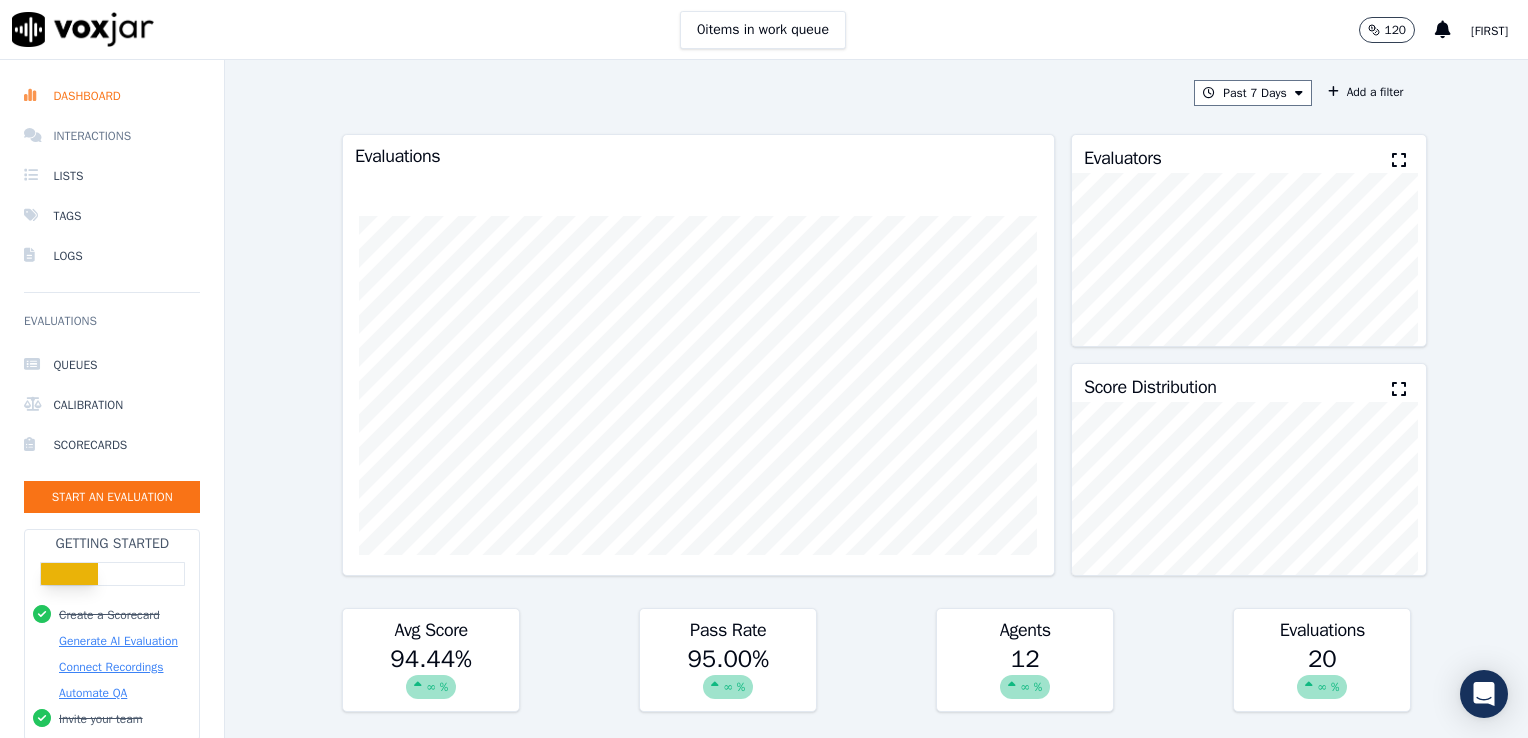 click on "Interactions" at bounding box center (112, 136) 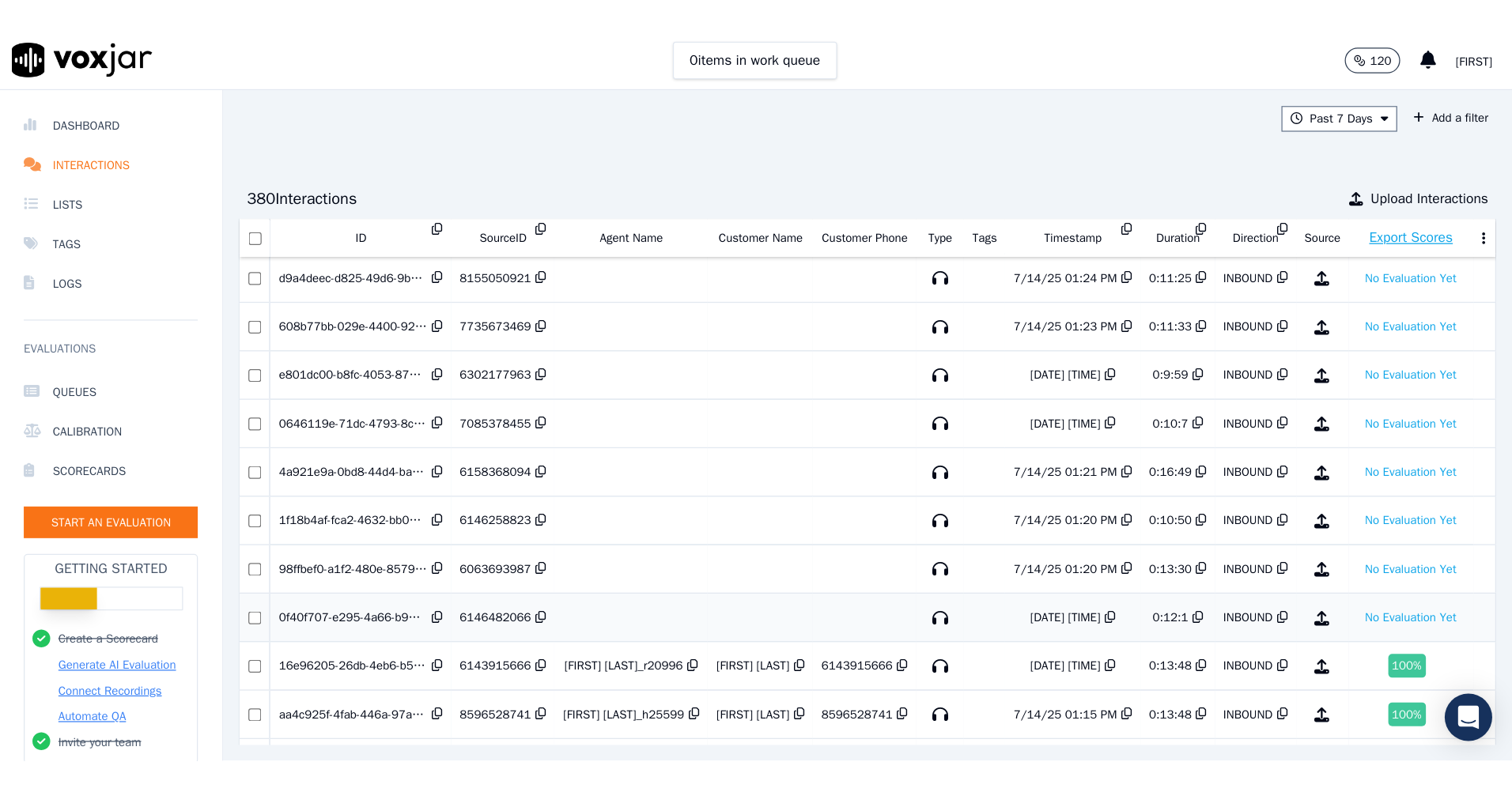 scroll, scrollTop: 0, scrollLeft: 0, axis: both 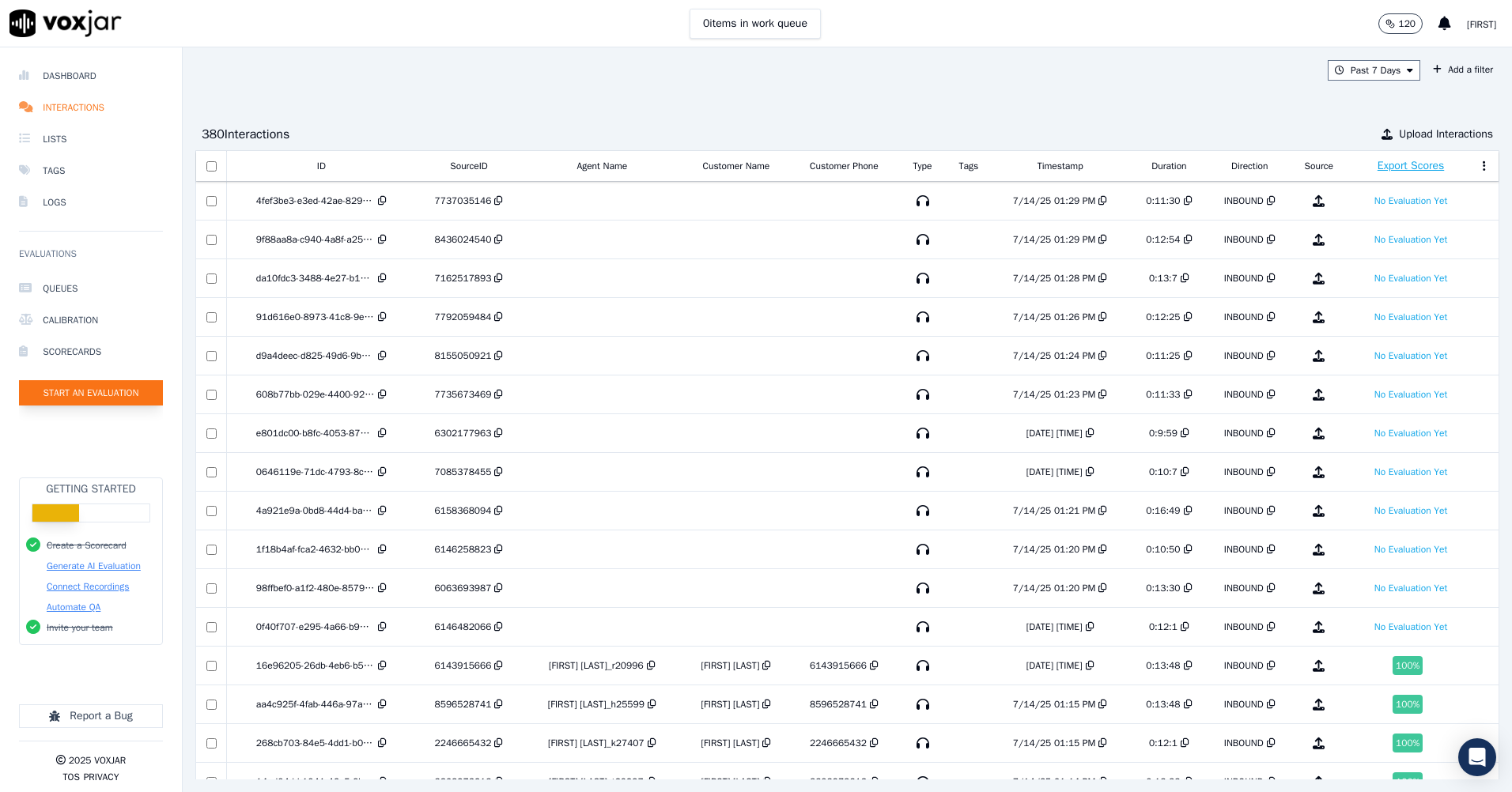 click on "Start an Evaluation" 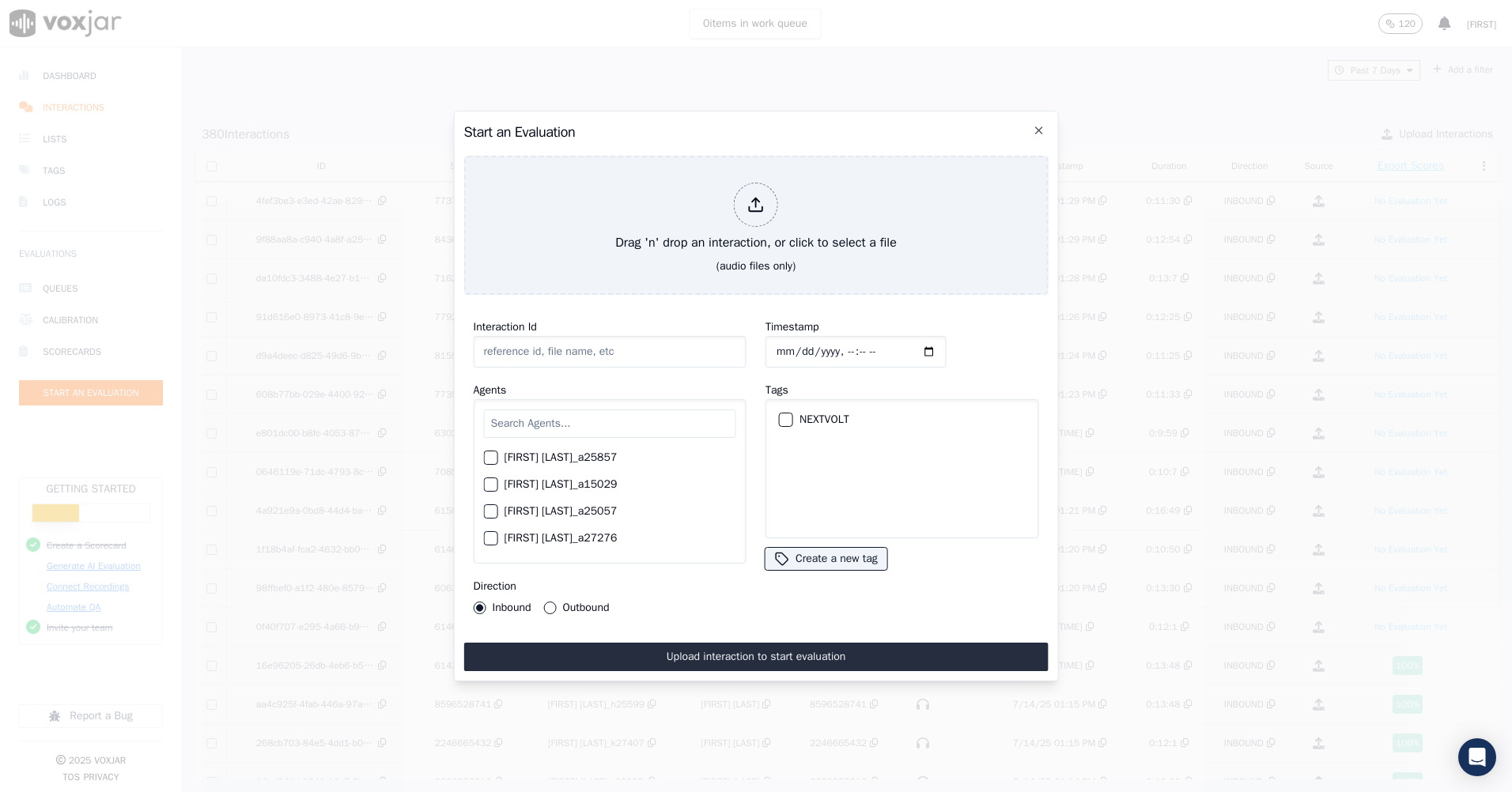 type on "07072025_[PHONE].mp3" 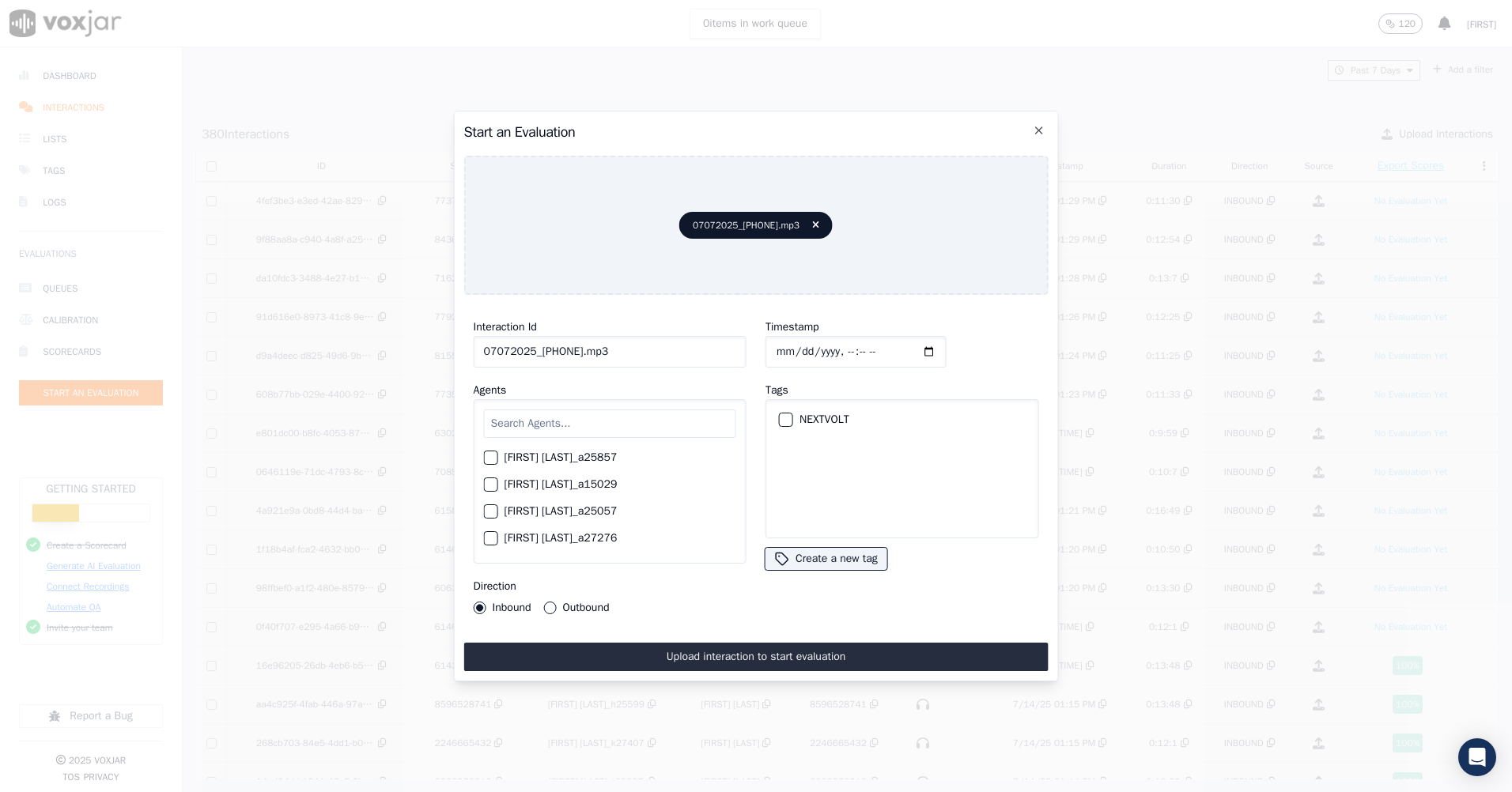 click on "Timestamp" 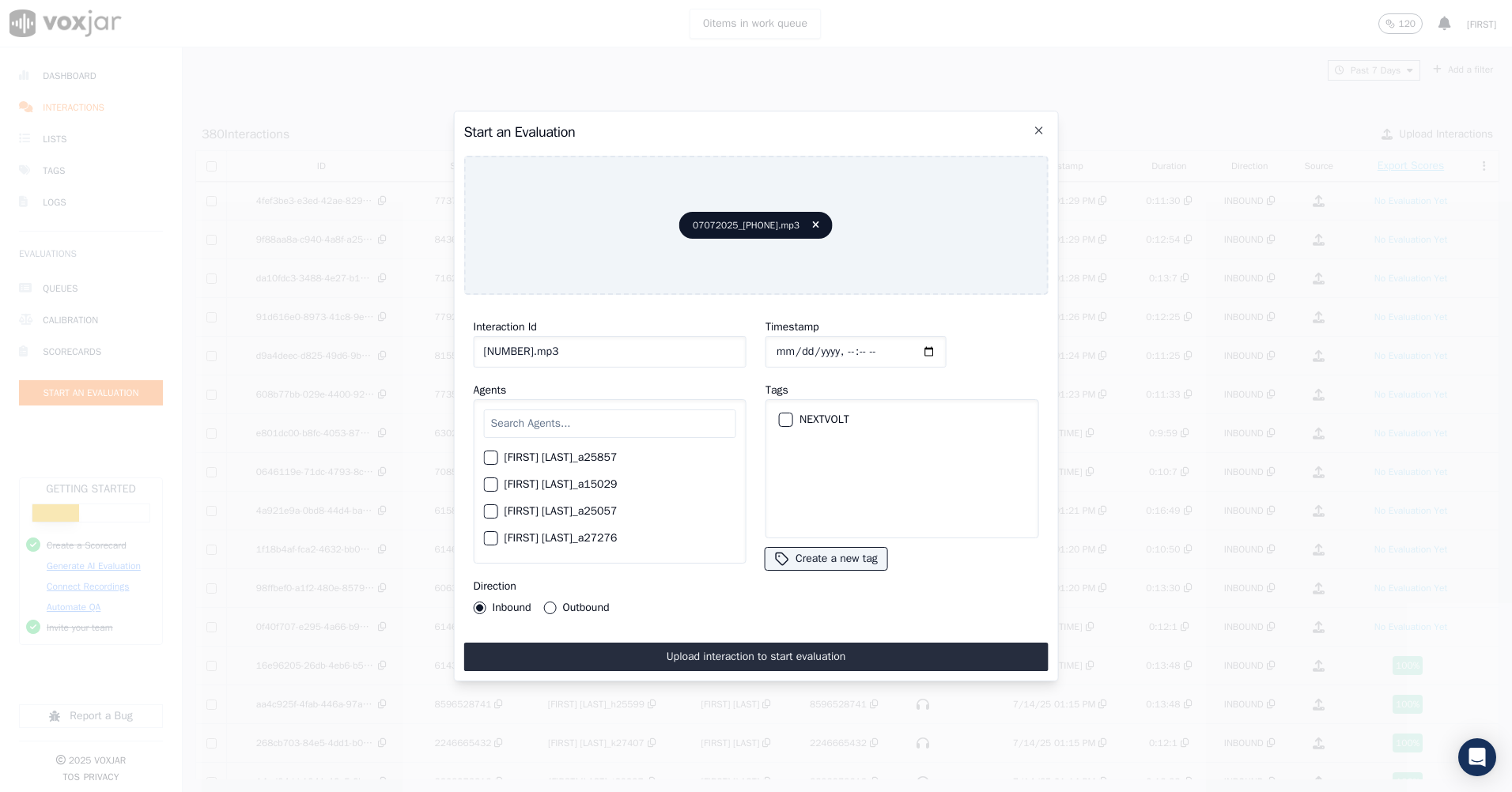 click on "[NUMBER].mp3" 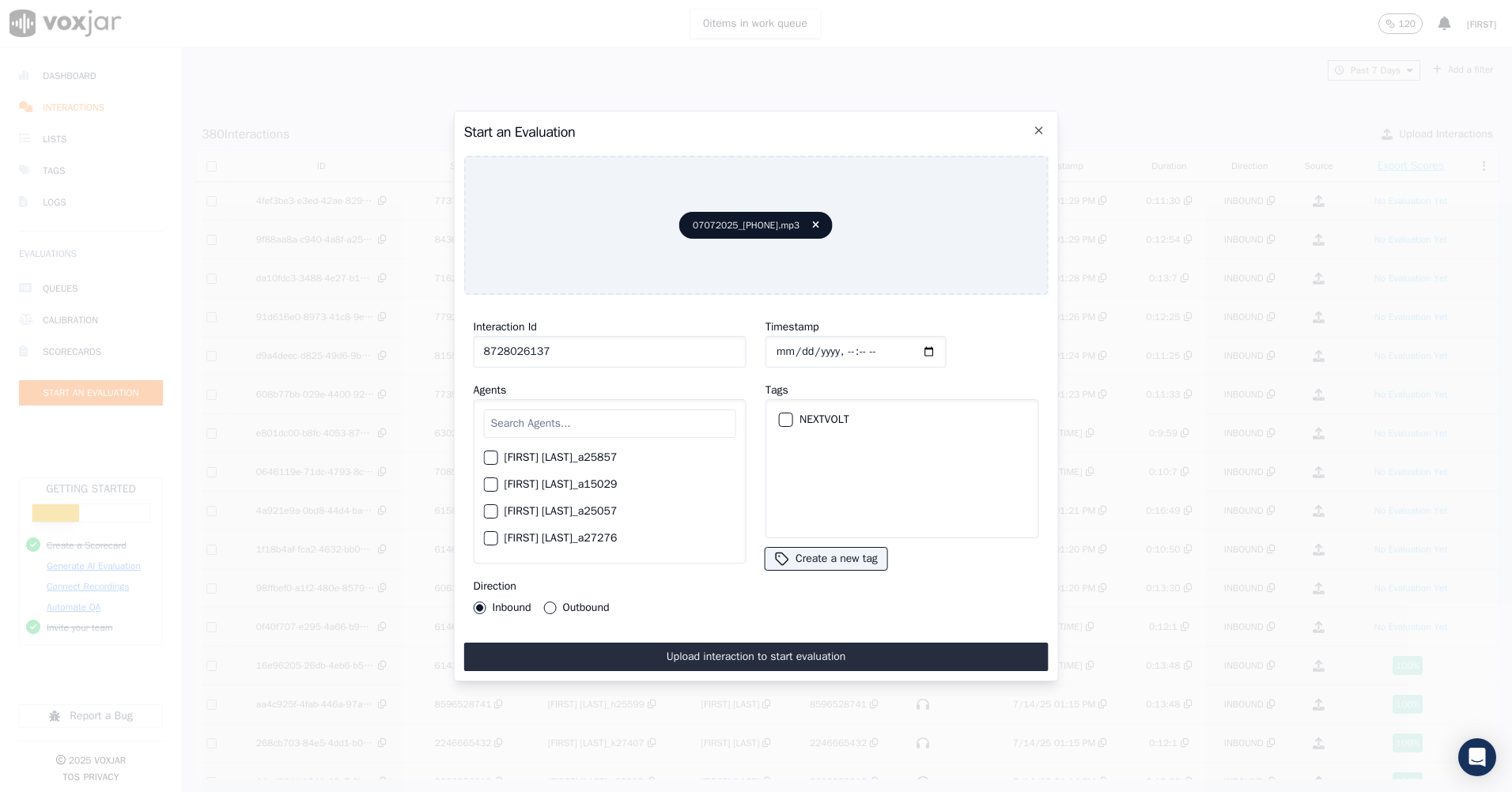 type on "8728026137" 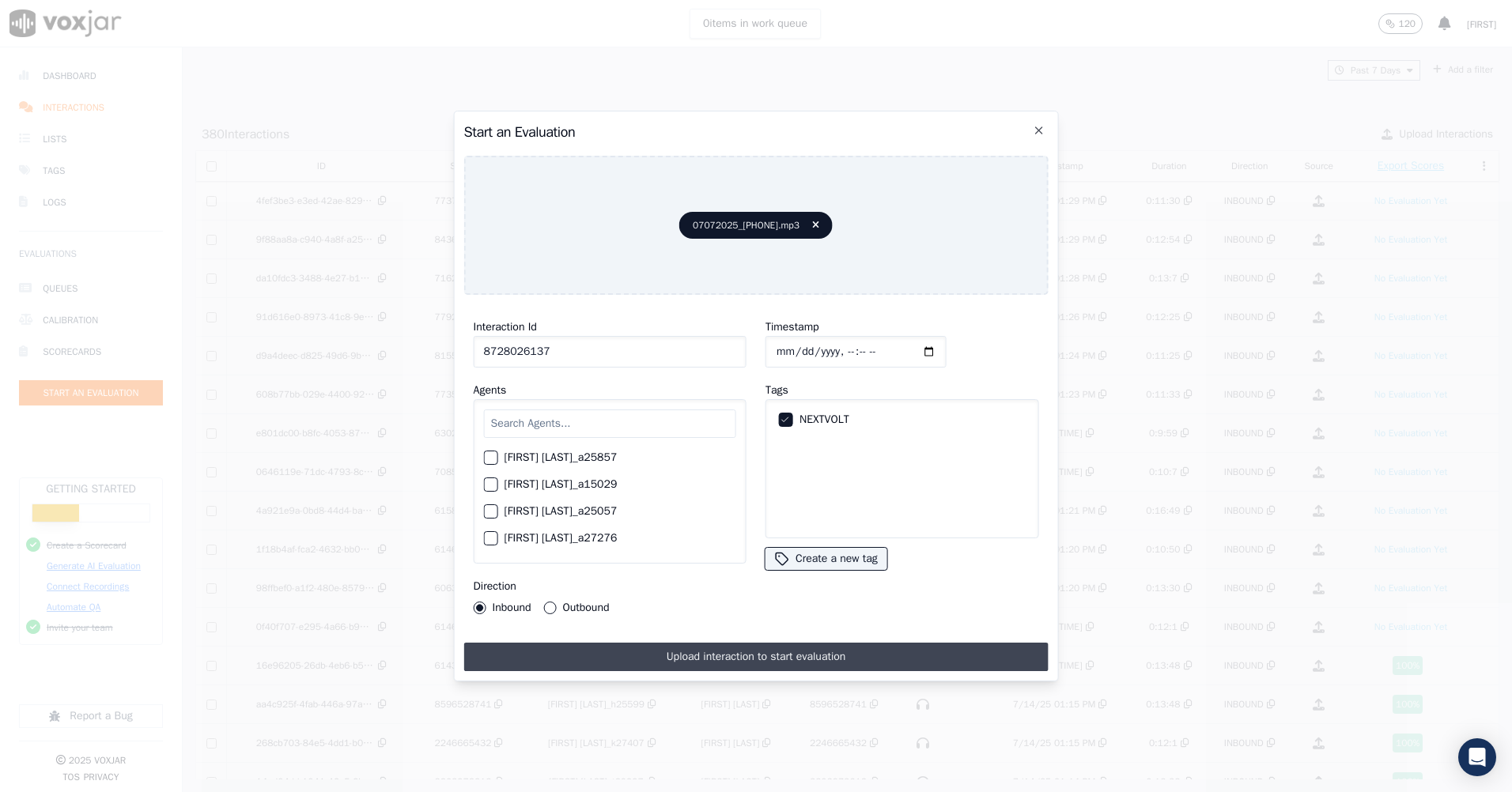 click on "Upload interaction to start evaluation" at bounding box center (756, 657) 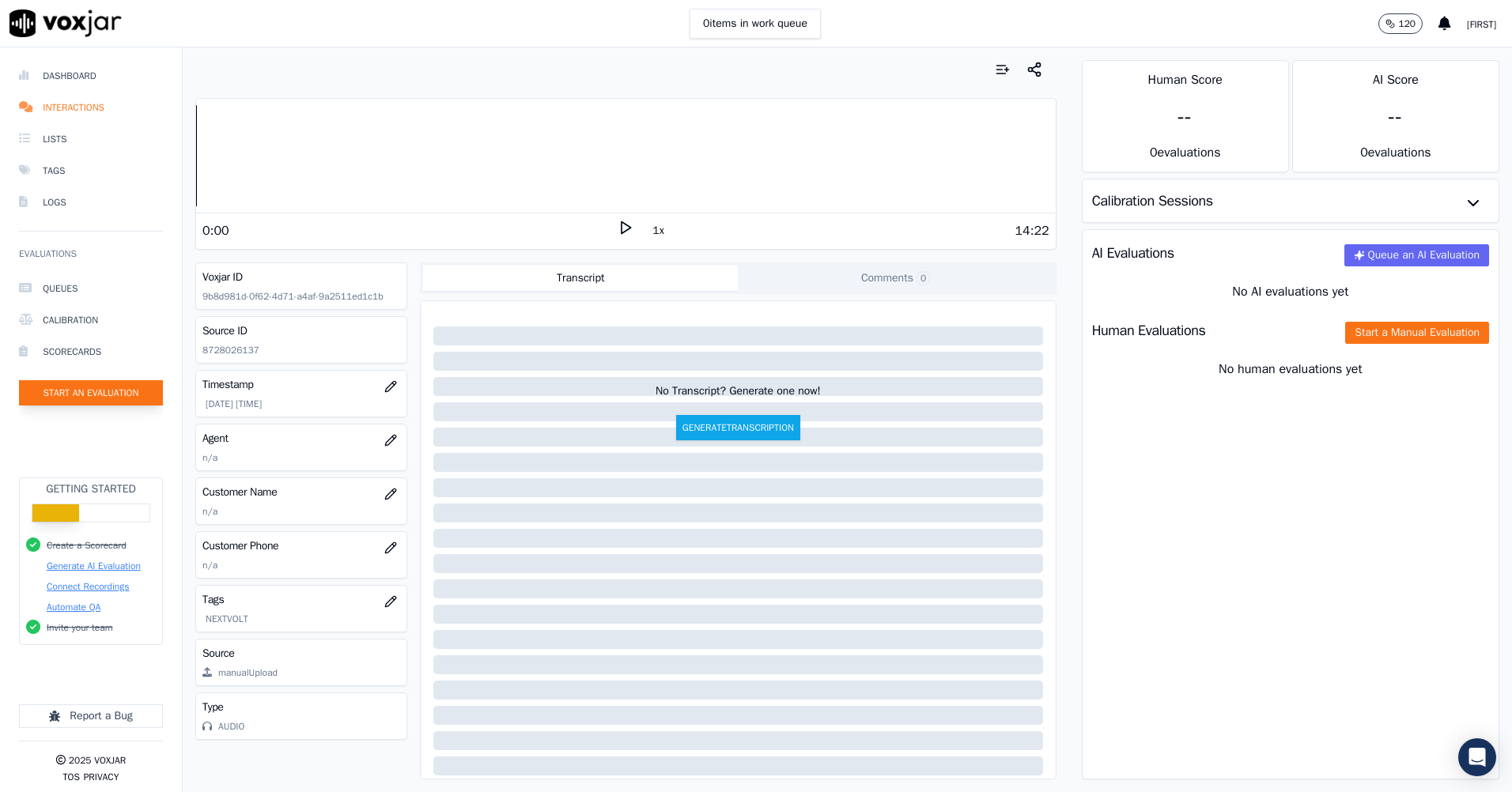 click on "Start an Evaluation" 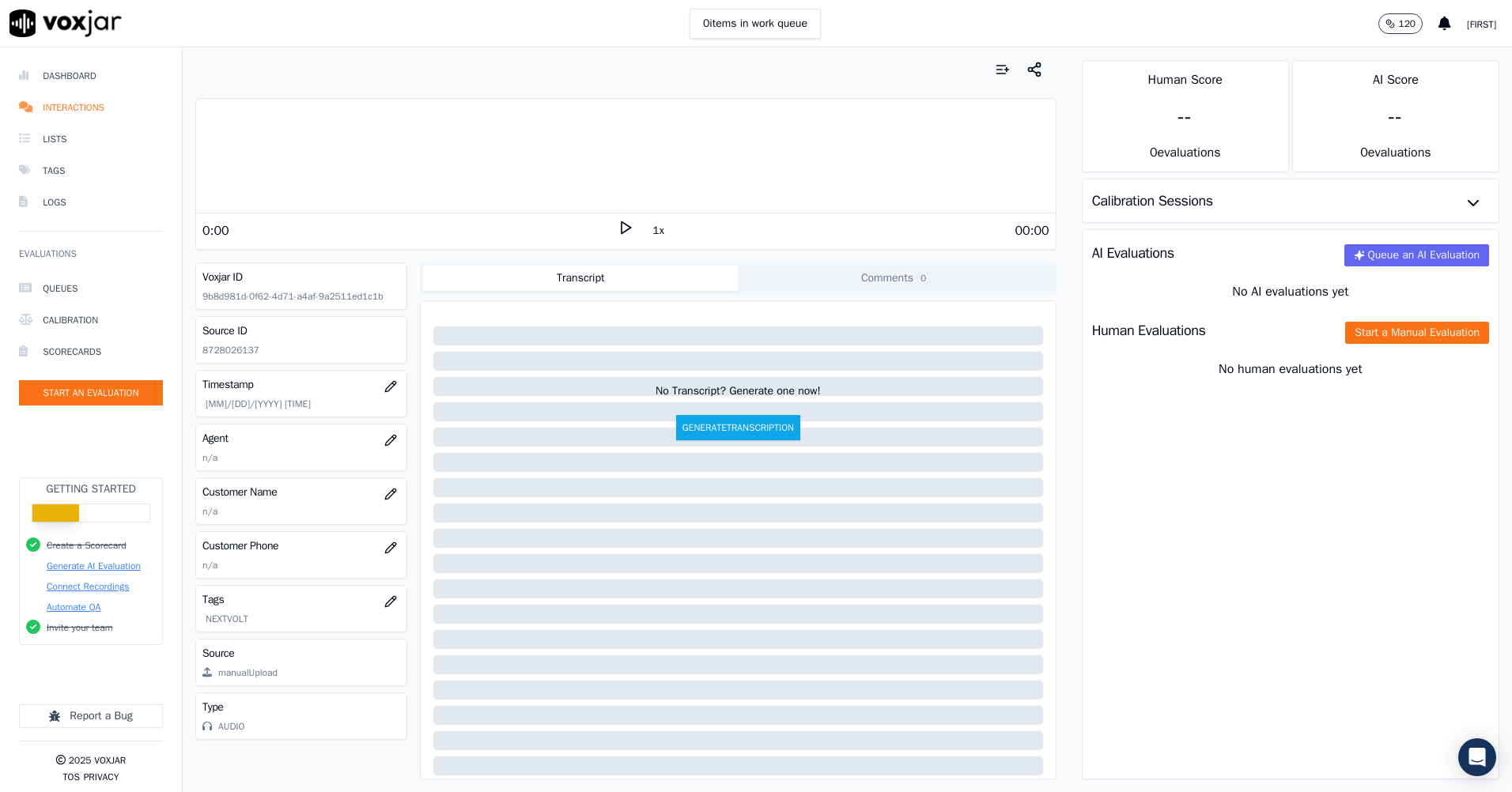 scroll, scrollTop: 0, scrollLeft: 0, axis: both 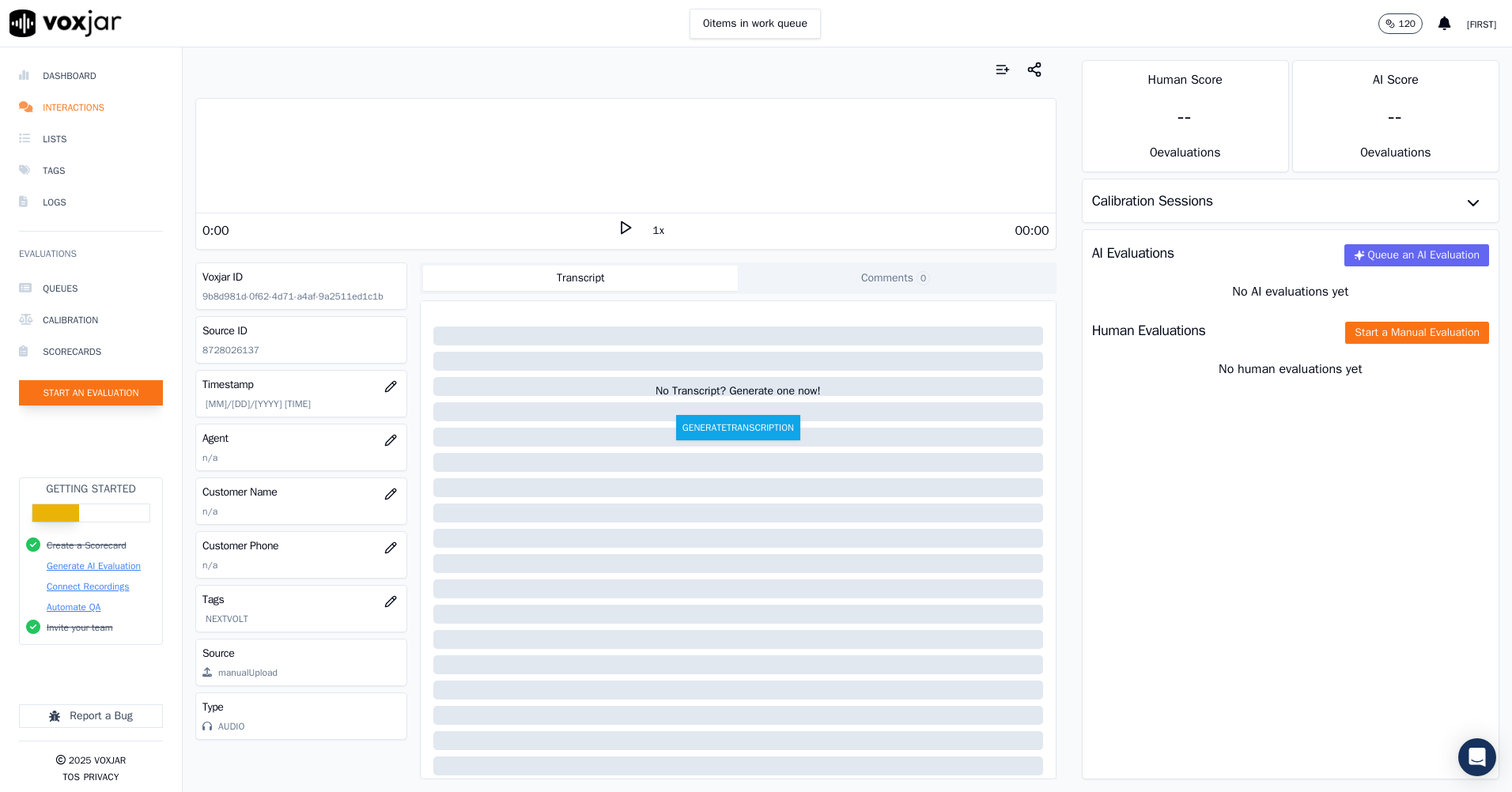 click on "Start an Evaluation" 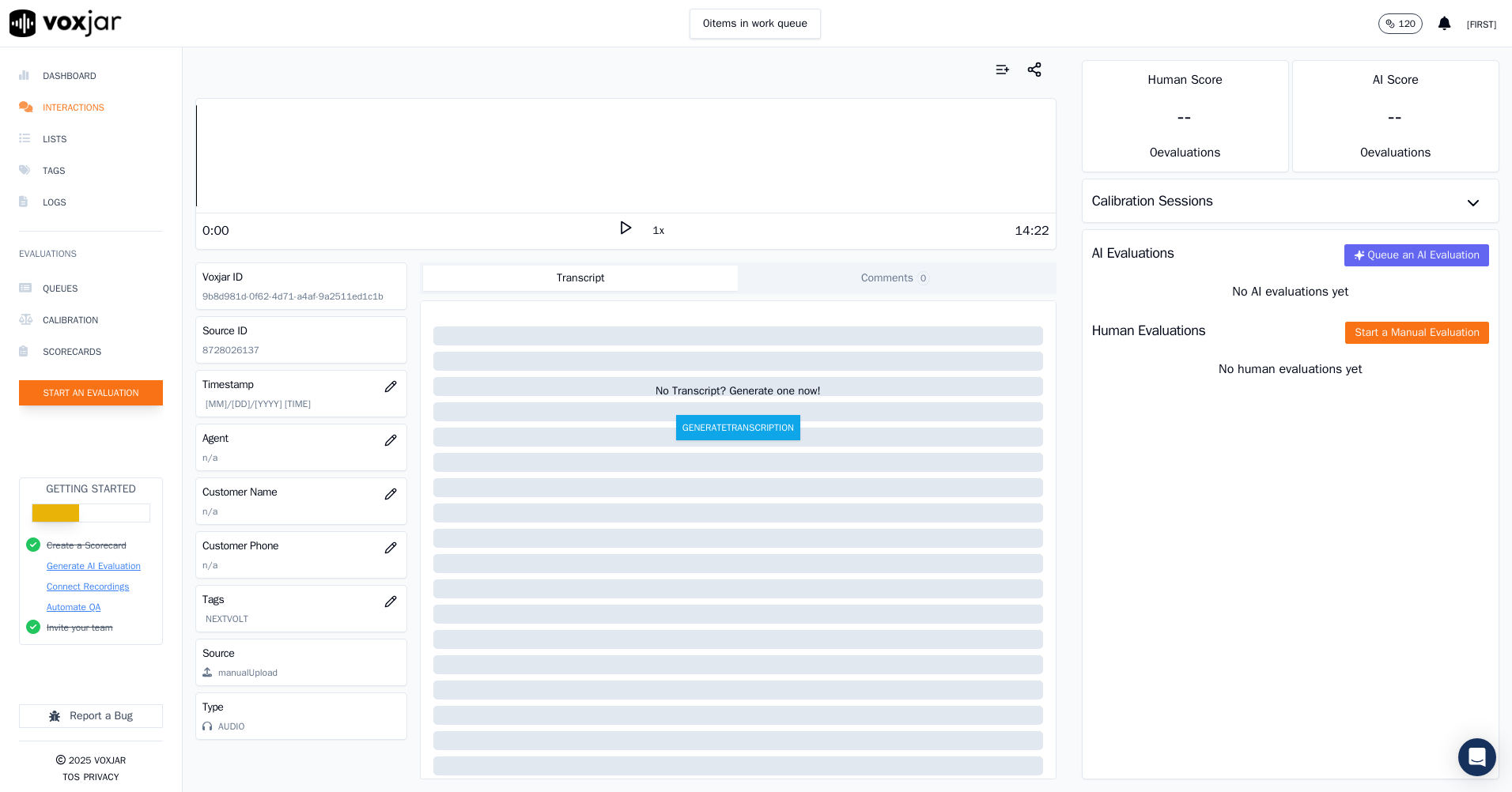click on "Start an Evaluation" 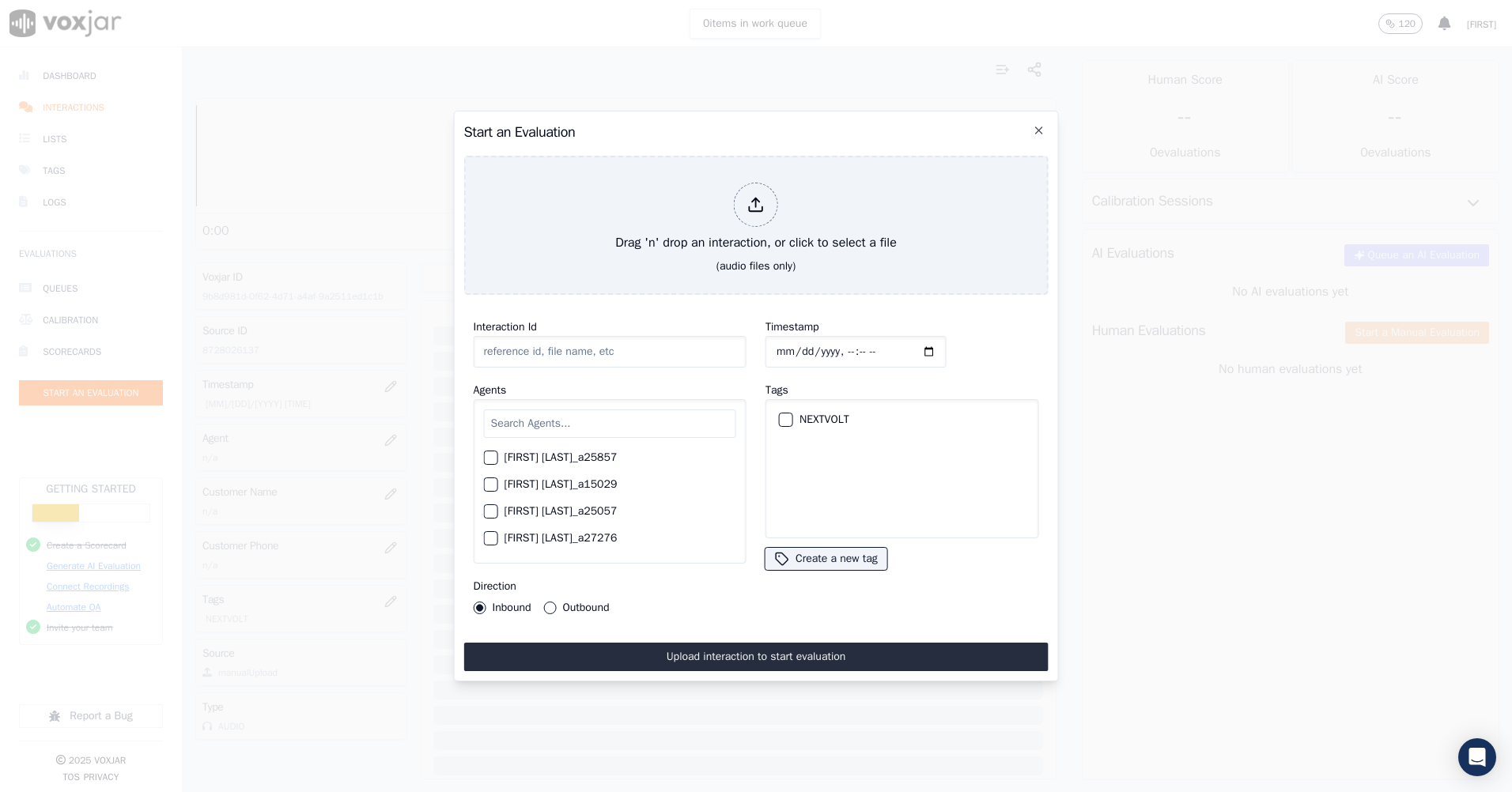 click at bounding box center (785, 420) 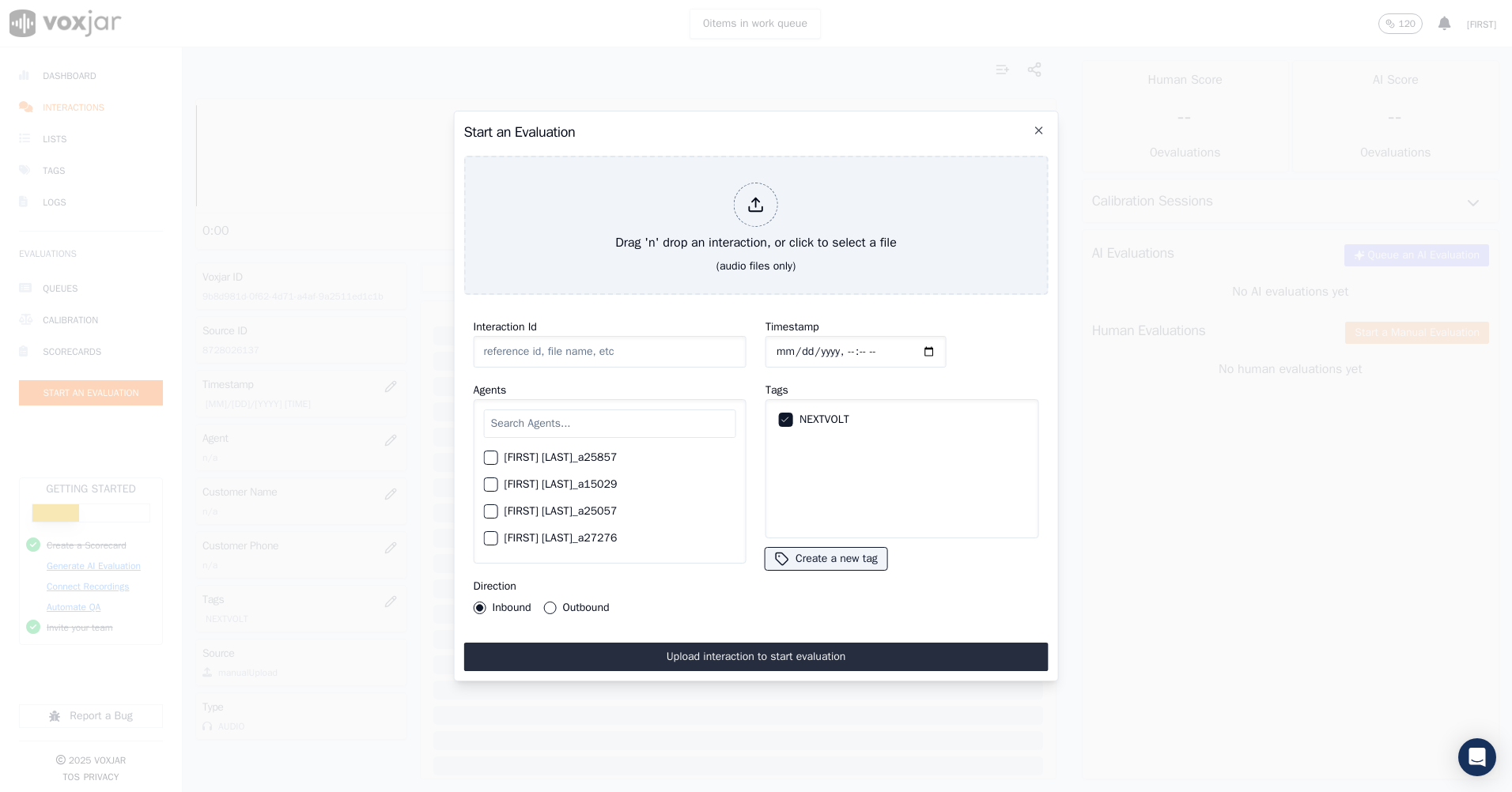 click on "Timestamp" 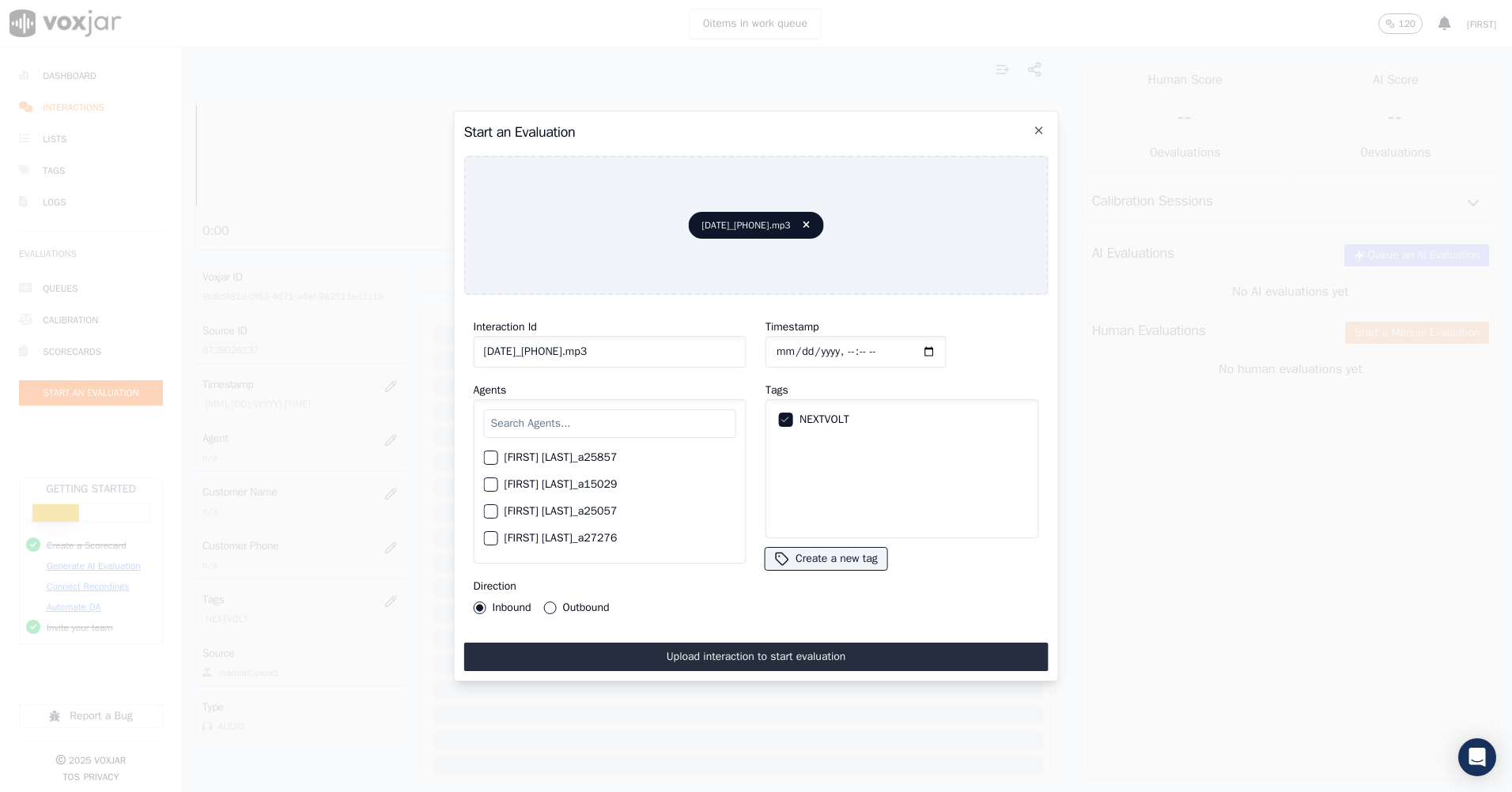 click on "07072025_8479245338.mp3" 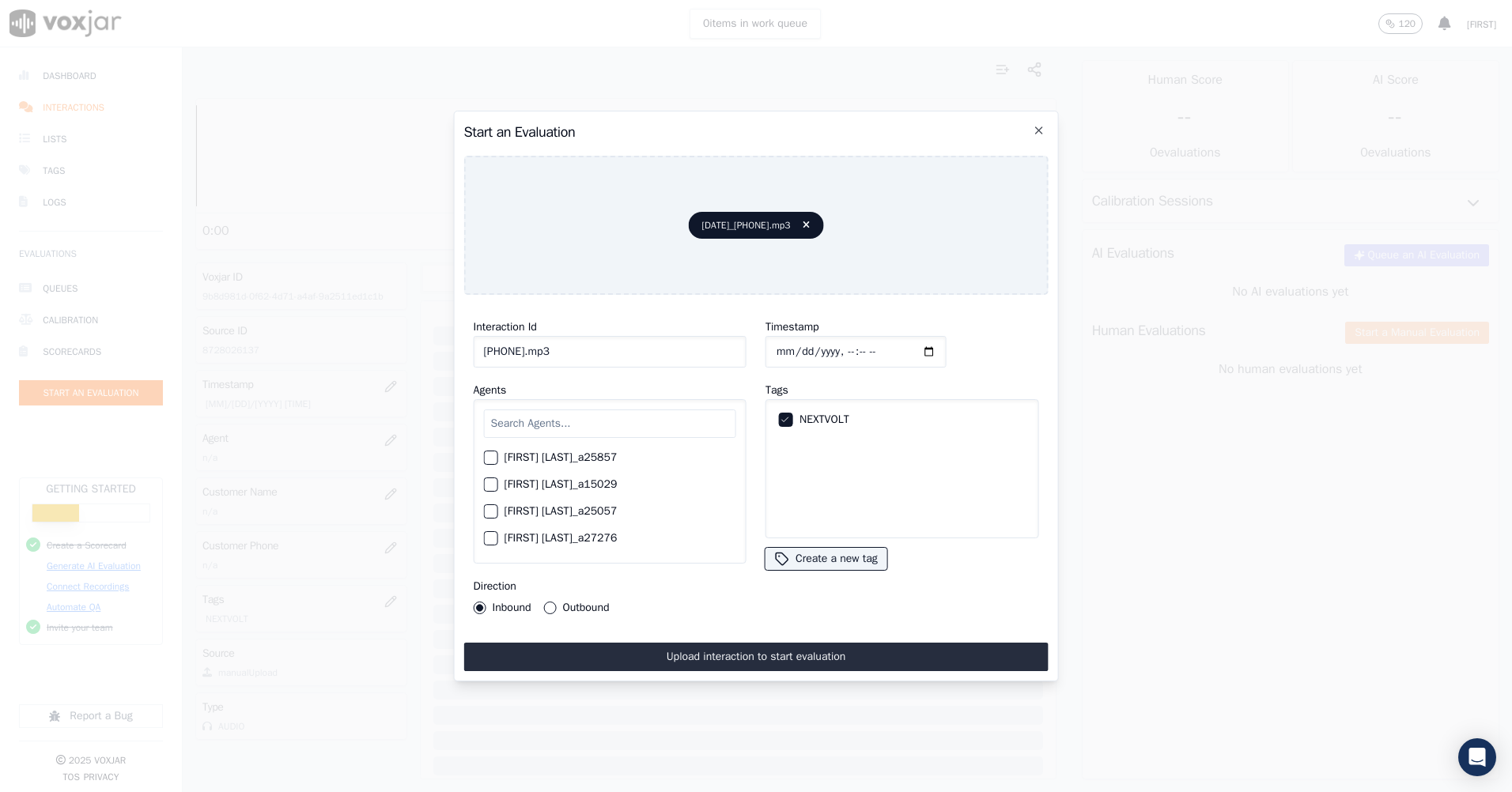 click on "8479245338.mp3" 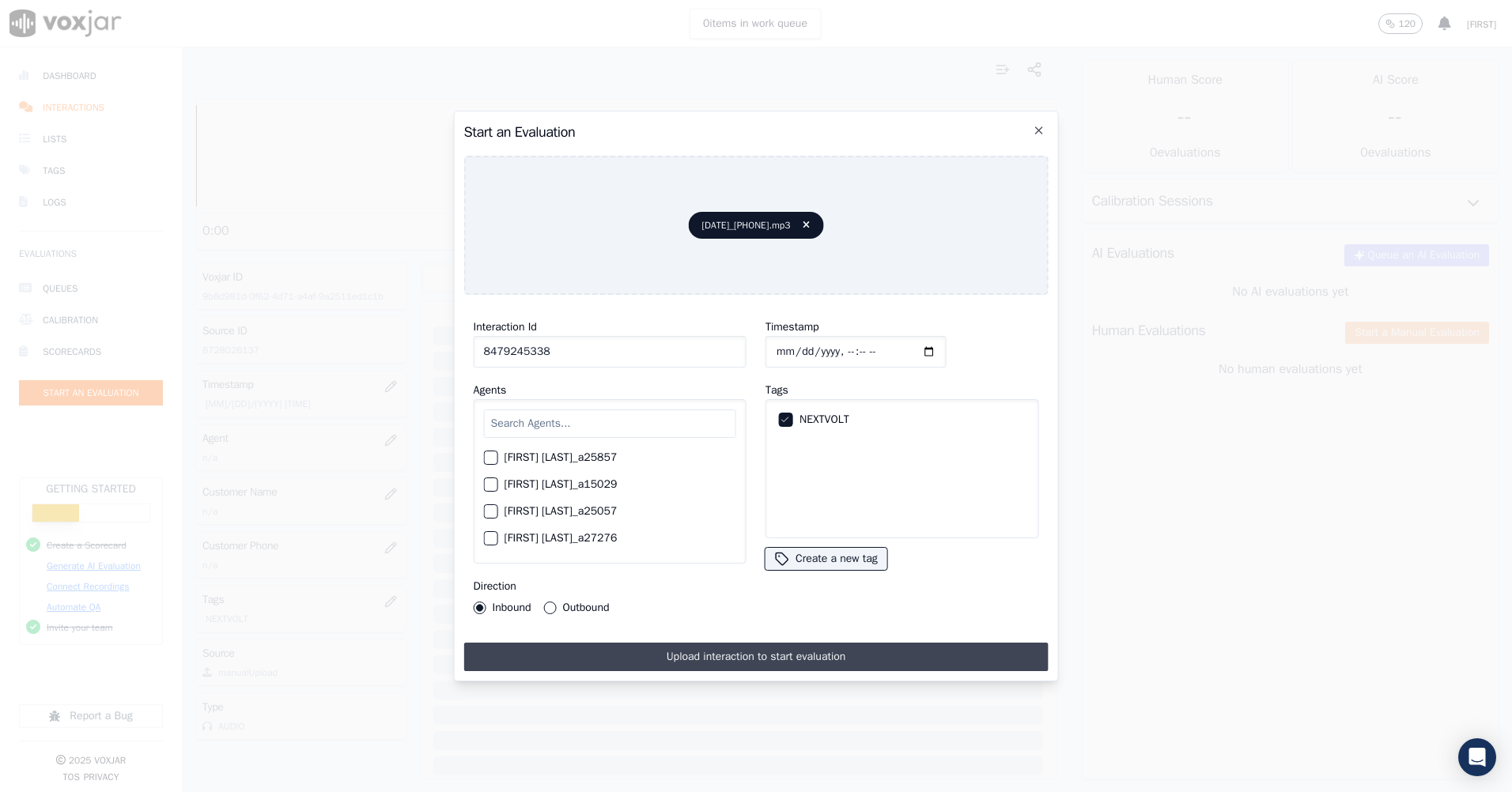 type on "8479245338" 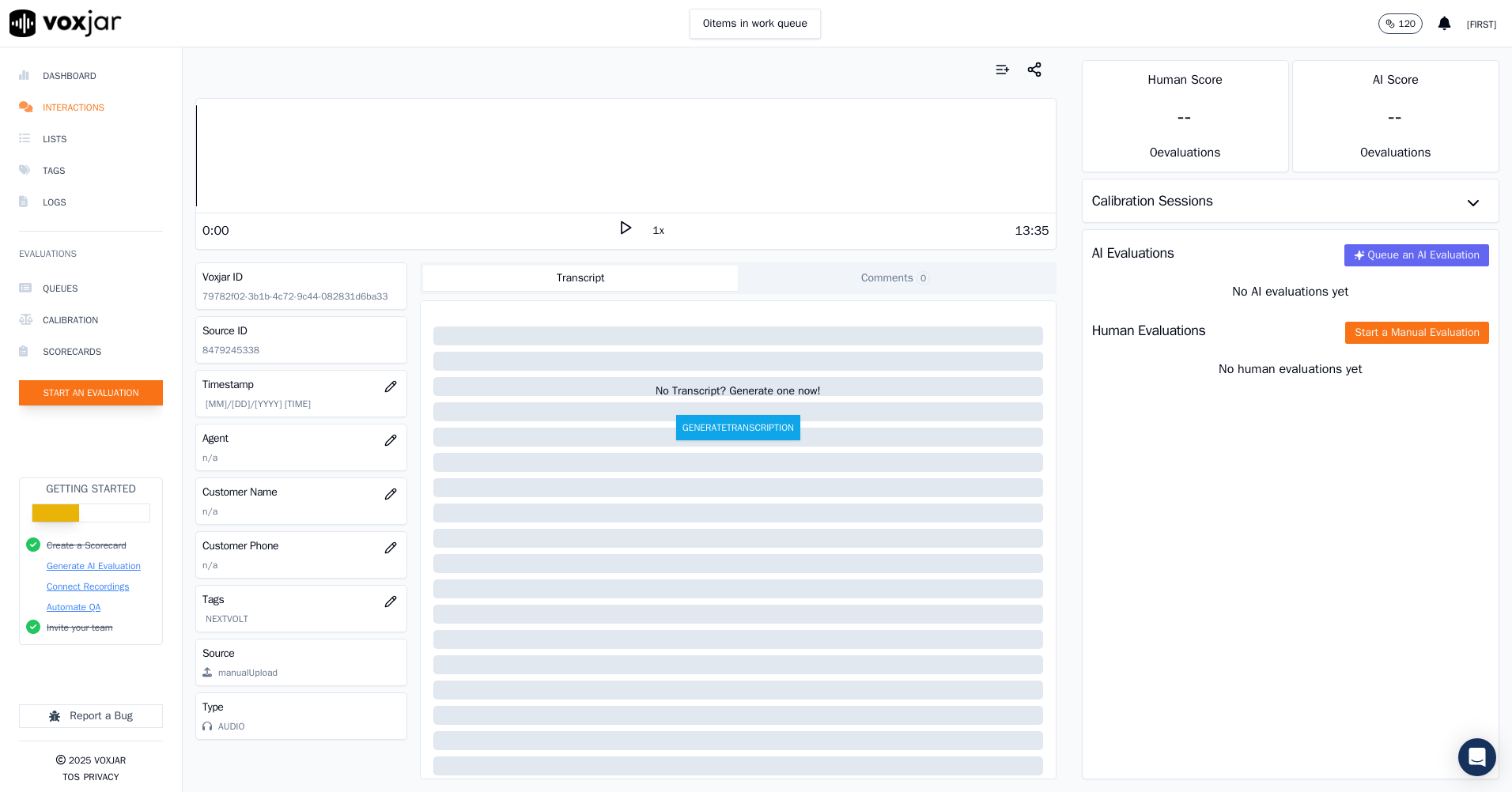 click on "Start an Evaluation" 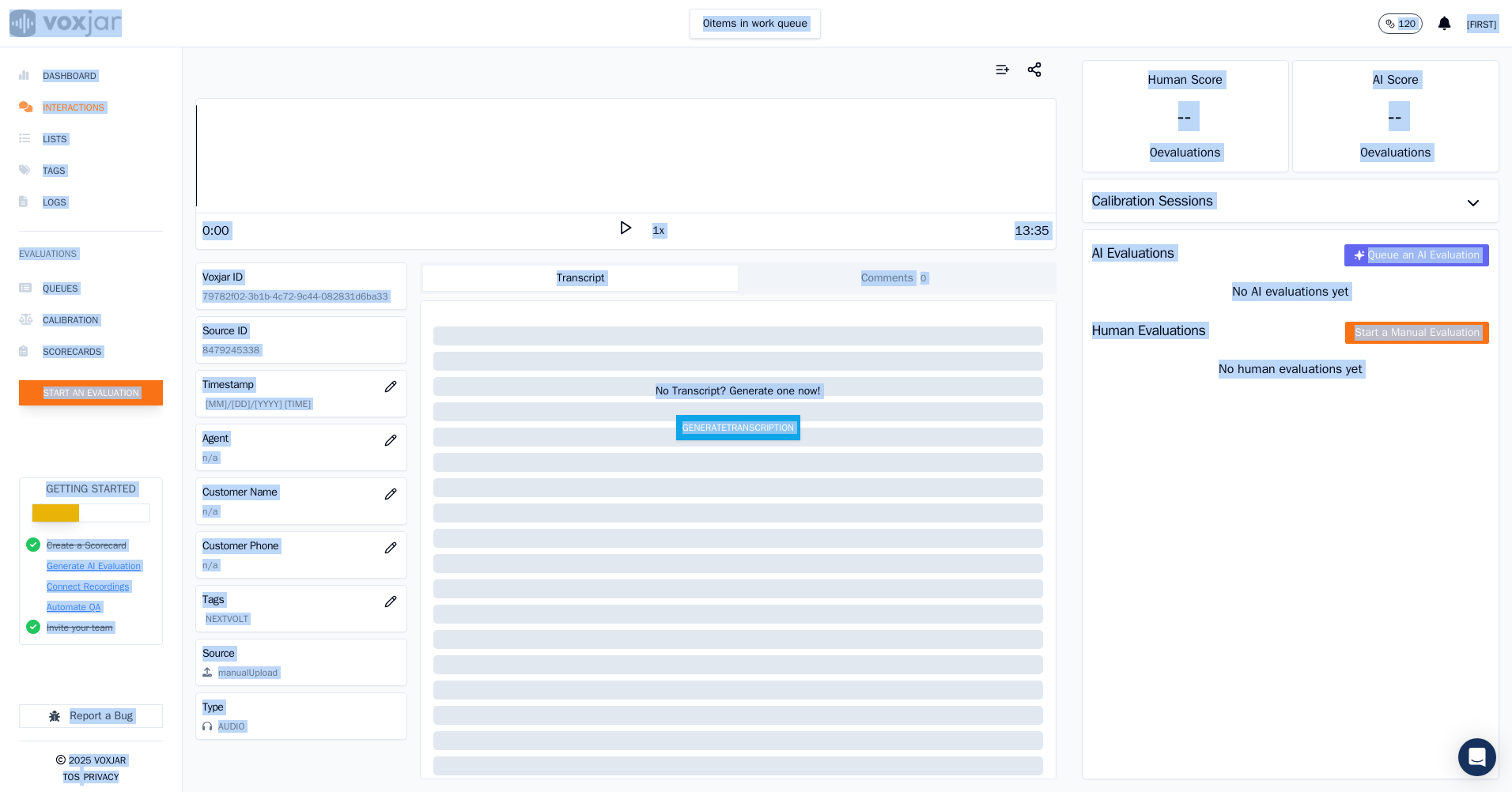 click on "Start an Evaluation" 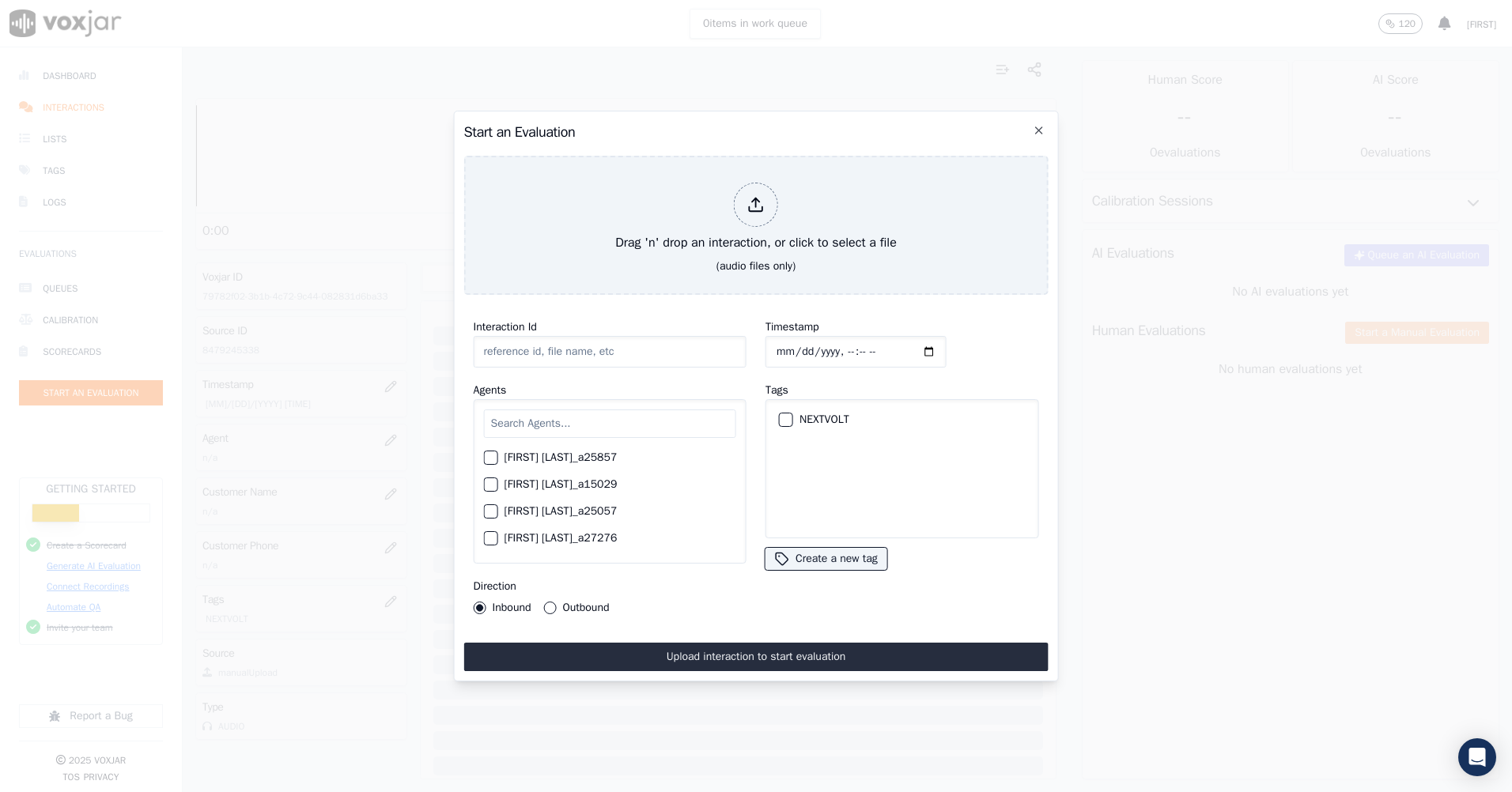 click on "Timestamp" 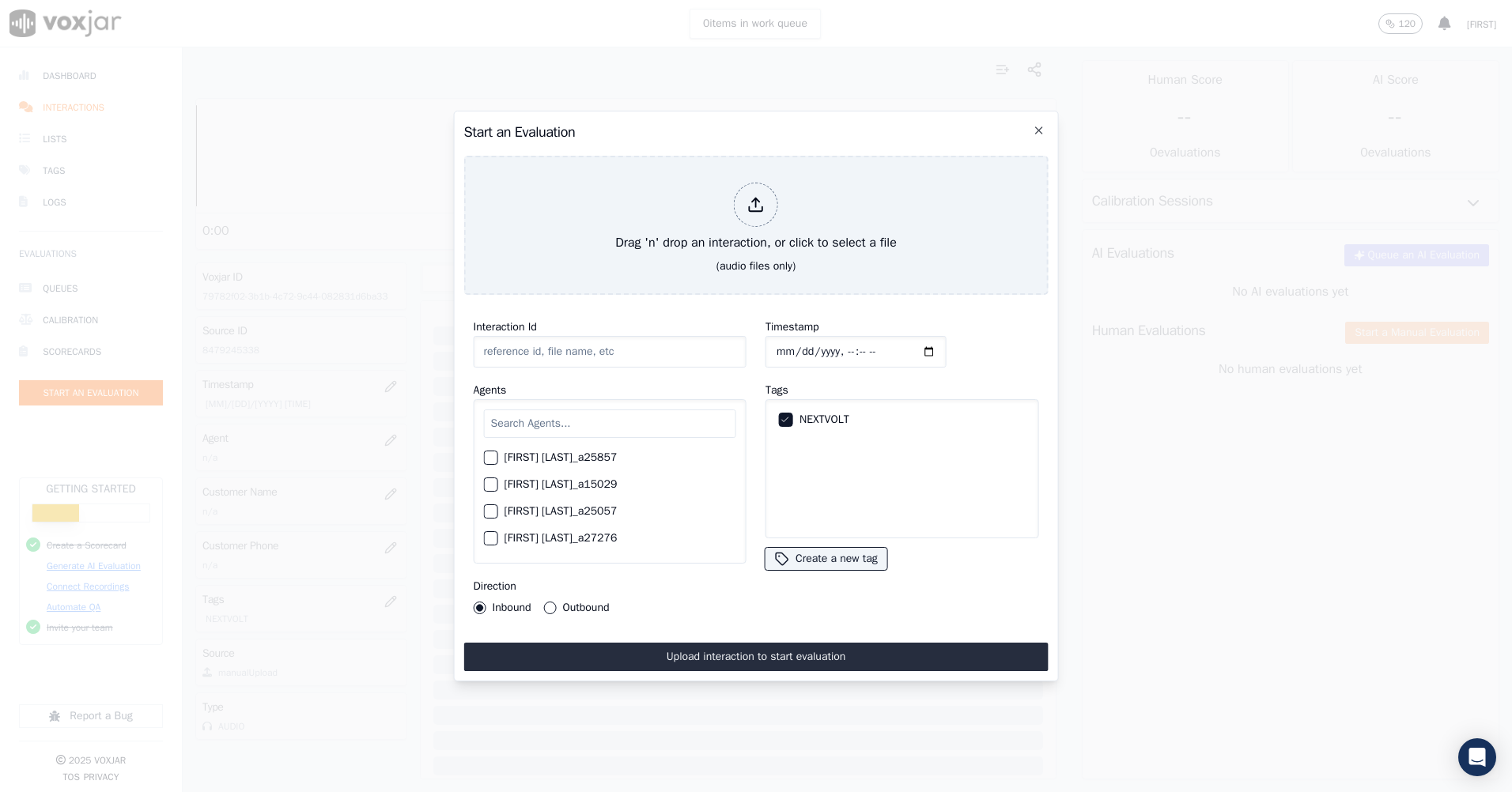 type on "07072025_8479216941.mp3" 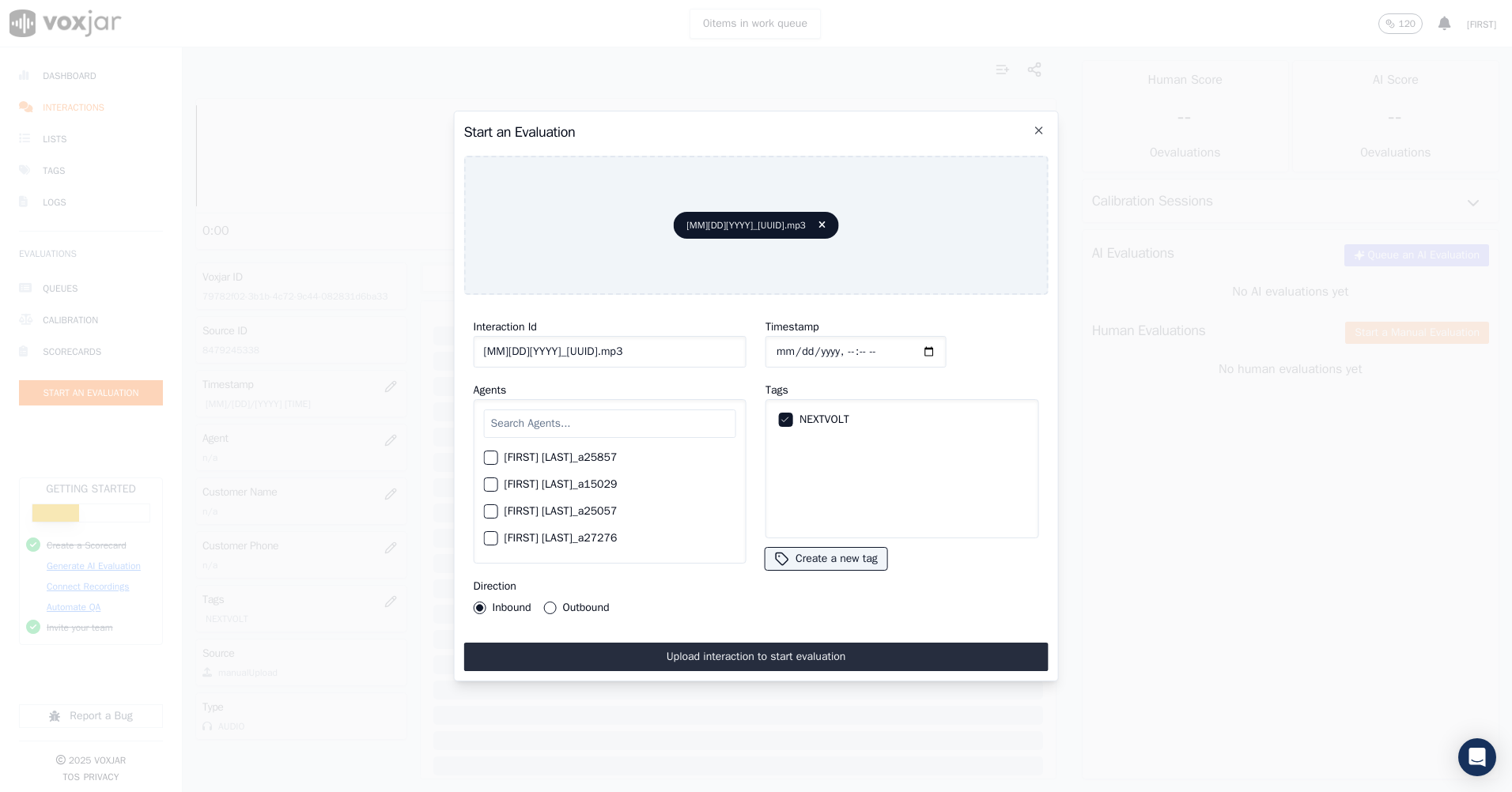 drag, startPoint x: 763, startPoint y: 644, endPoint x: 582, endPoint y: 659, distance: 181.62048 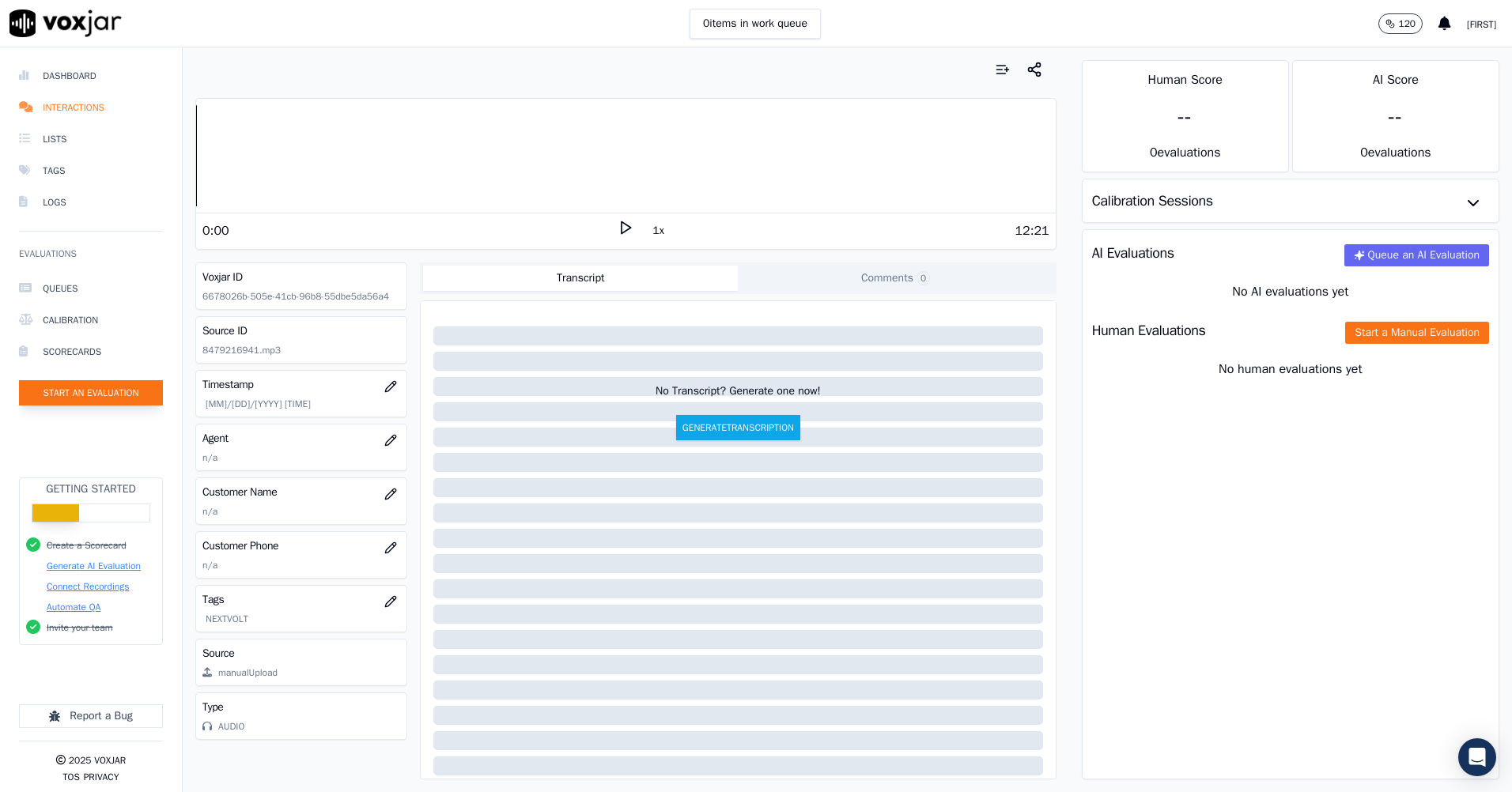 click on "Start an Evaluation" 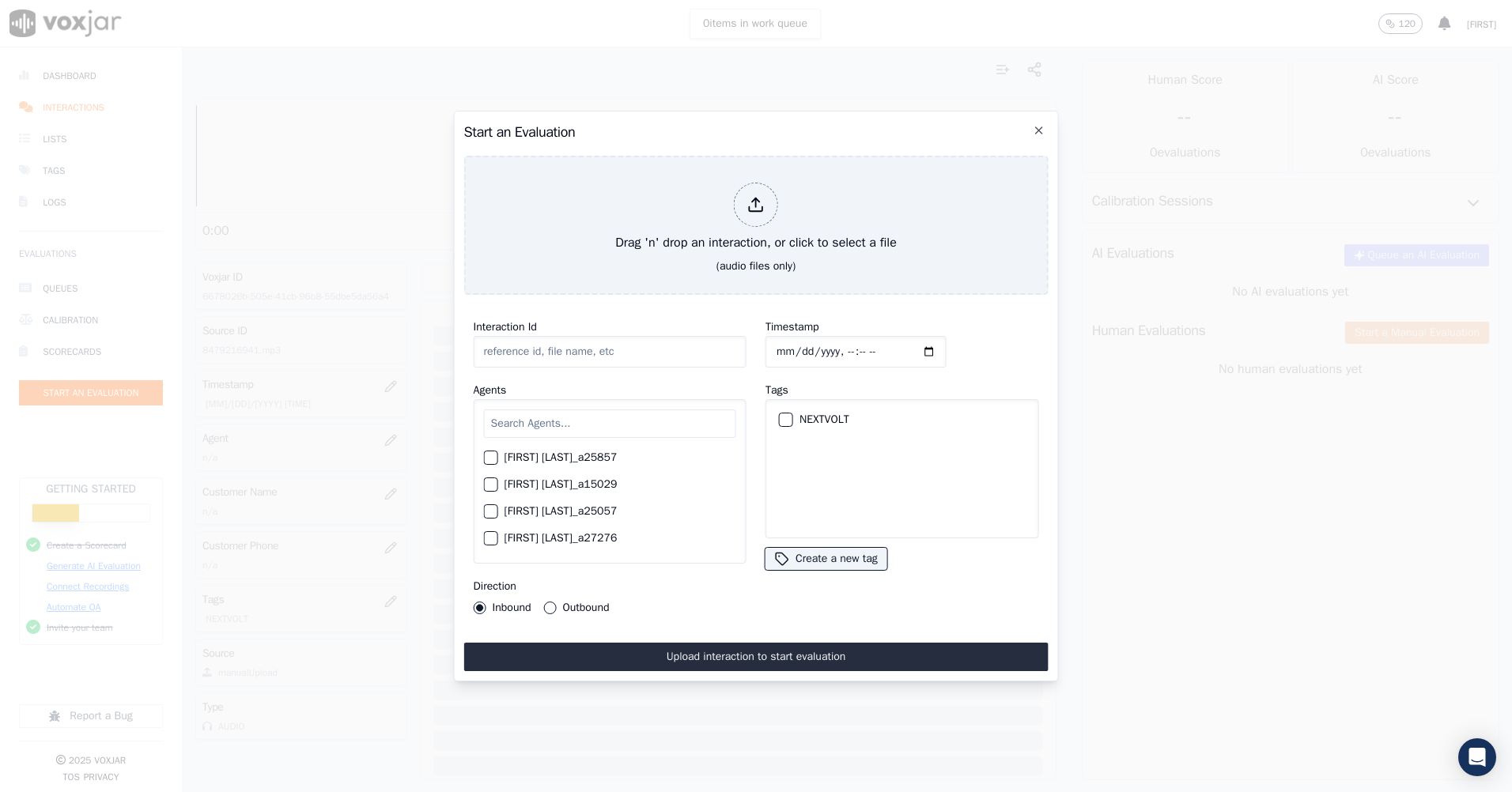 type on "07072025_8155607892.mp3" 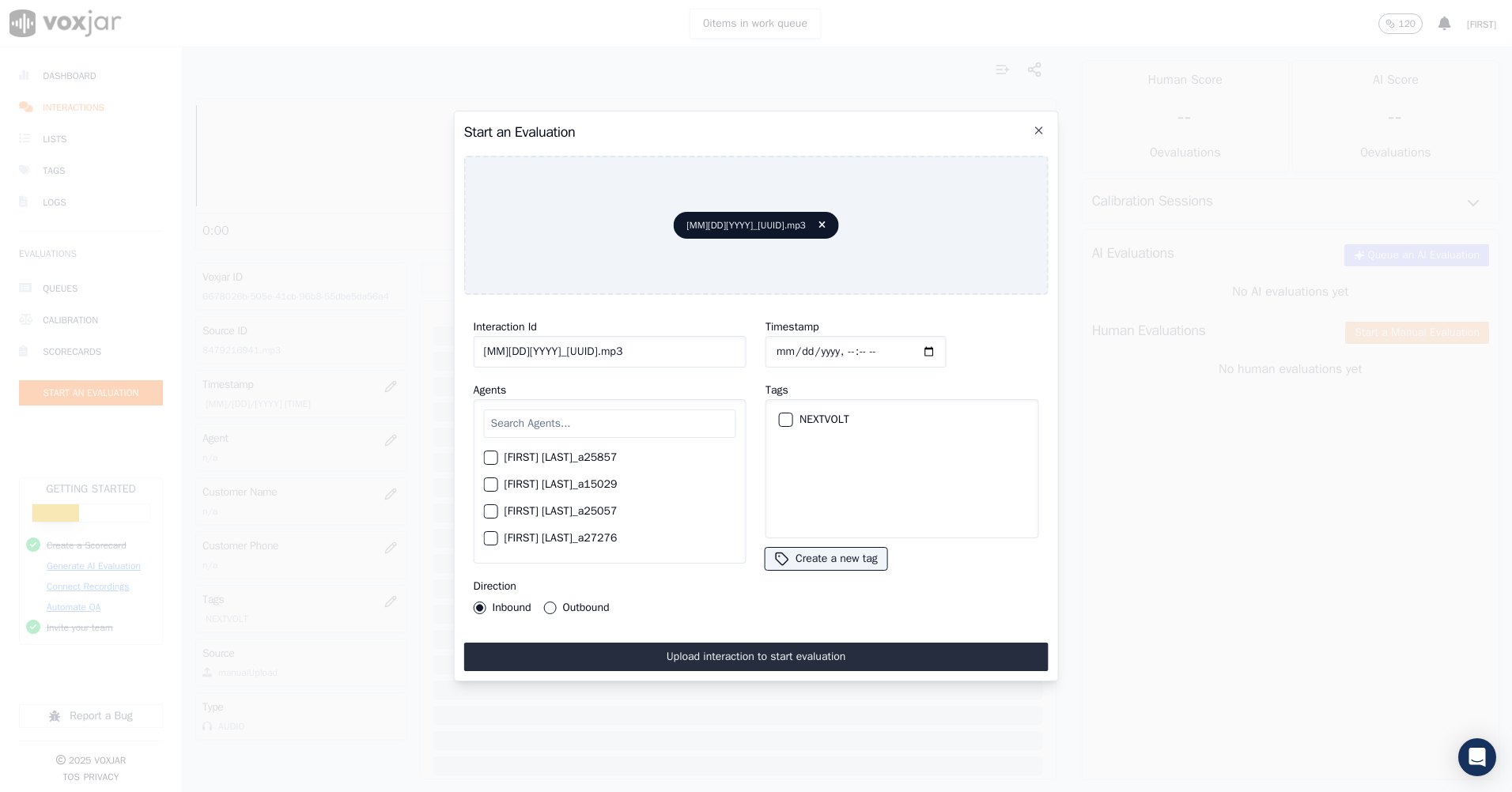click on "Timestamp" 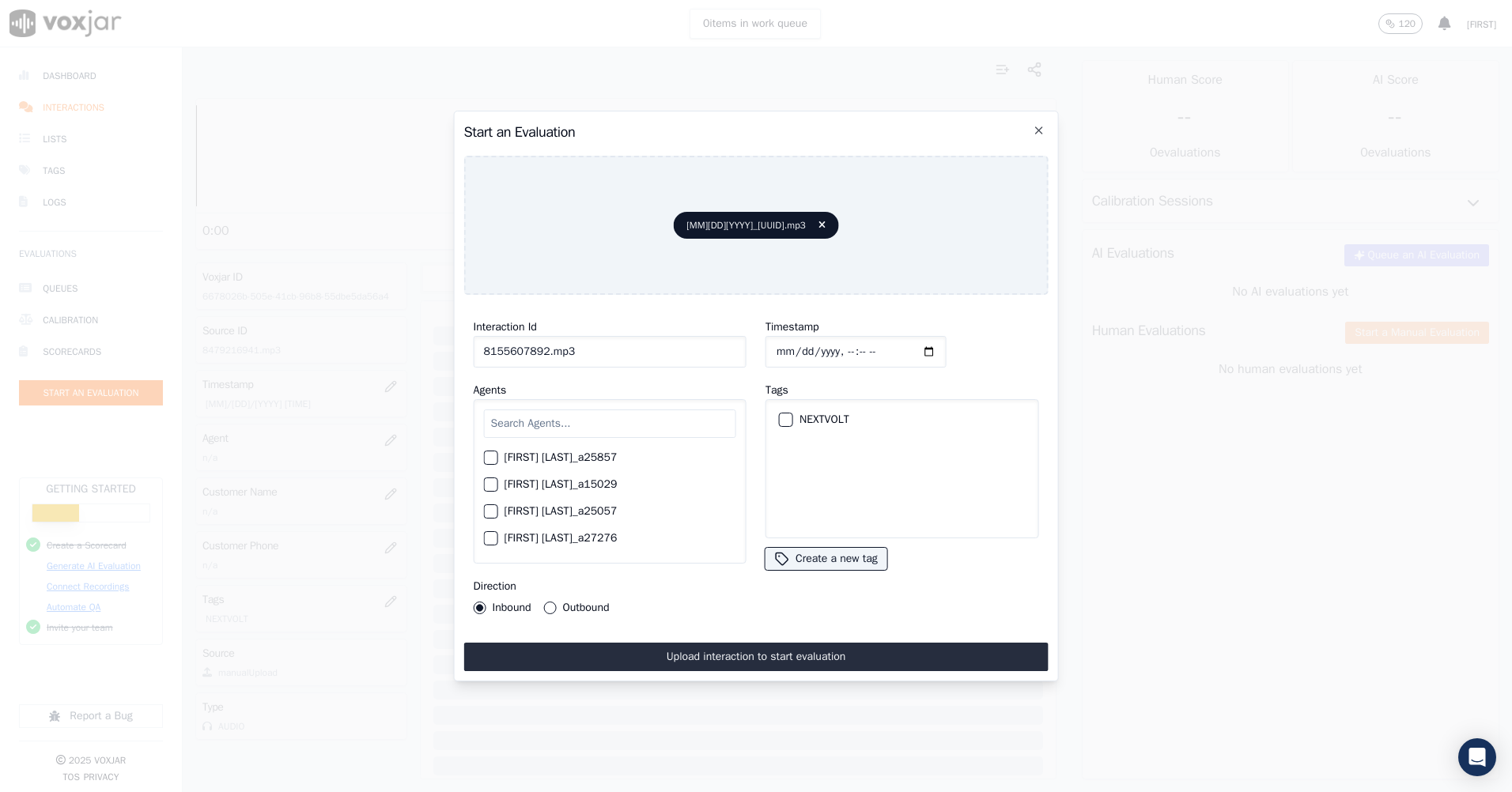 type on "8155607892.mp3" 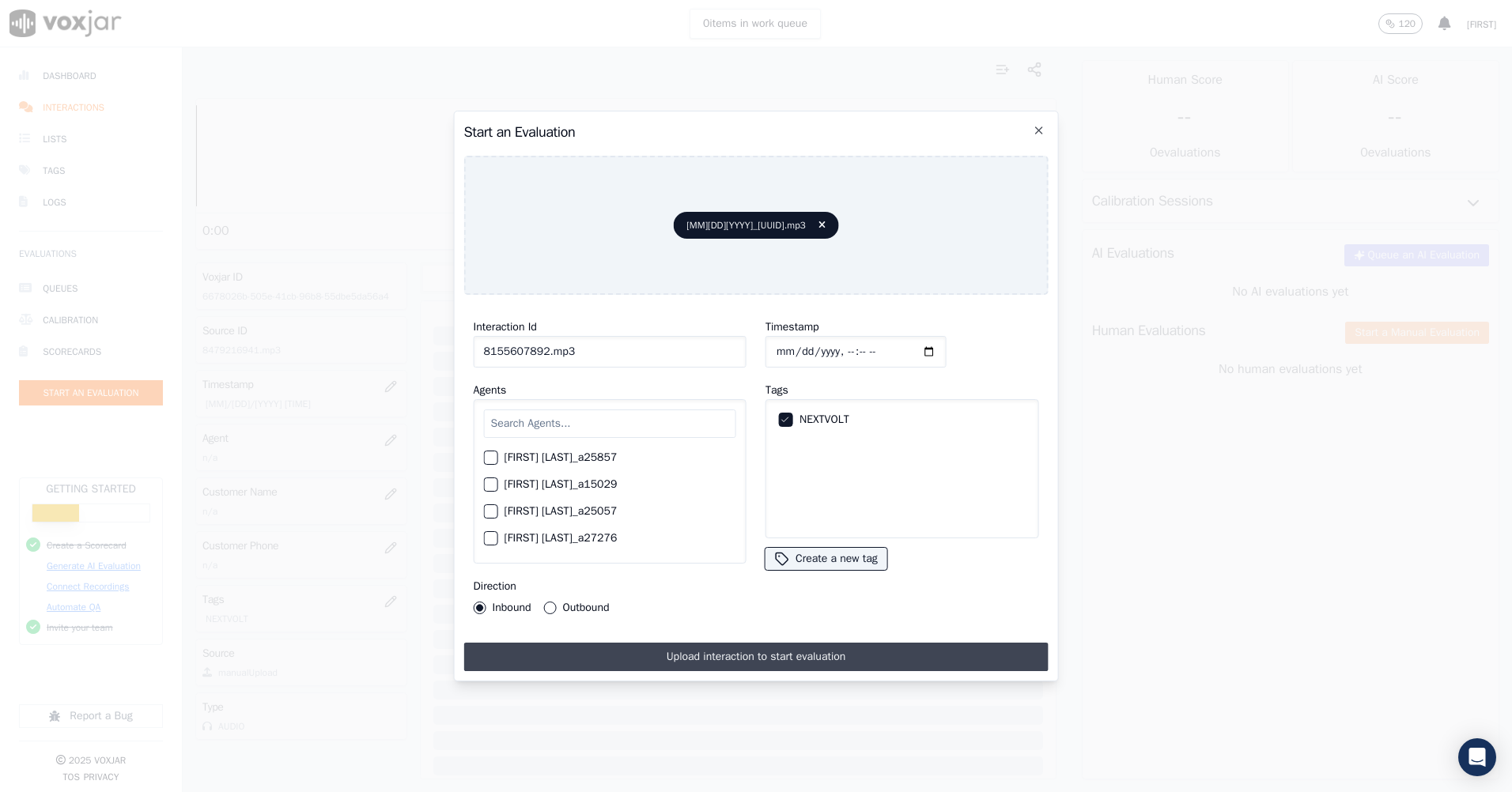 click on "Upload interaction to start evaluation" at bounding box center (756, 657) 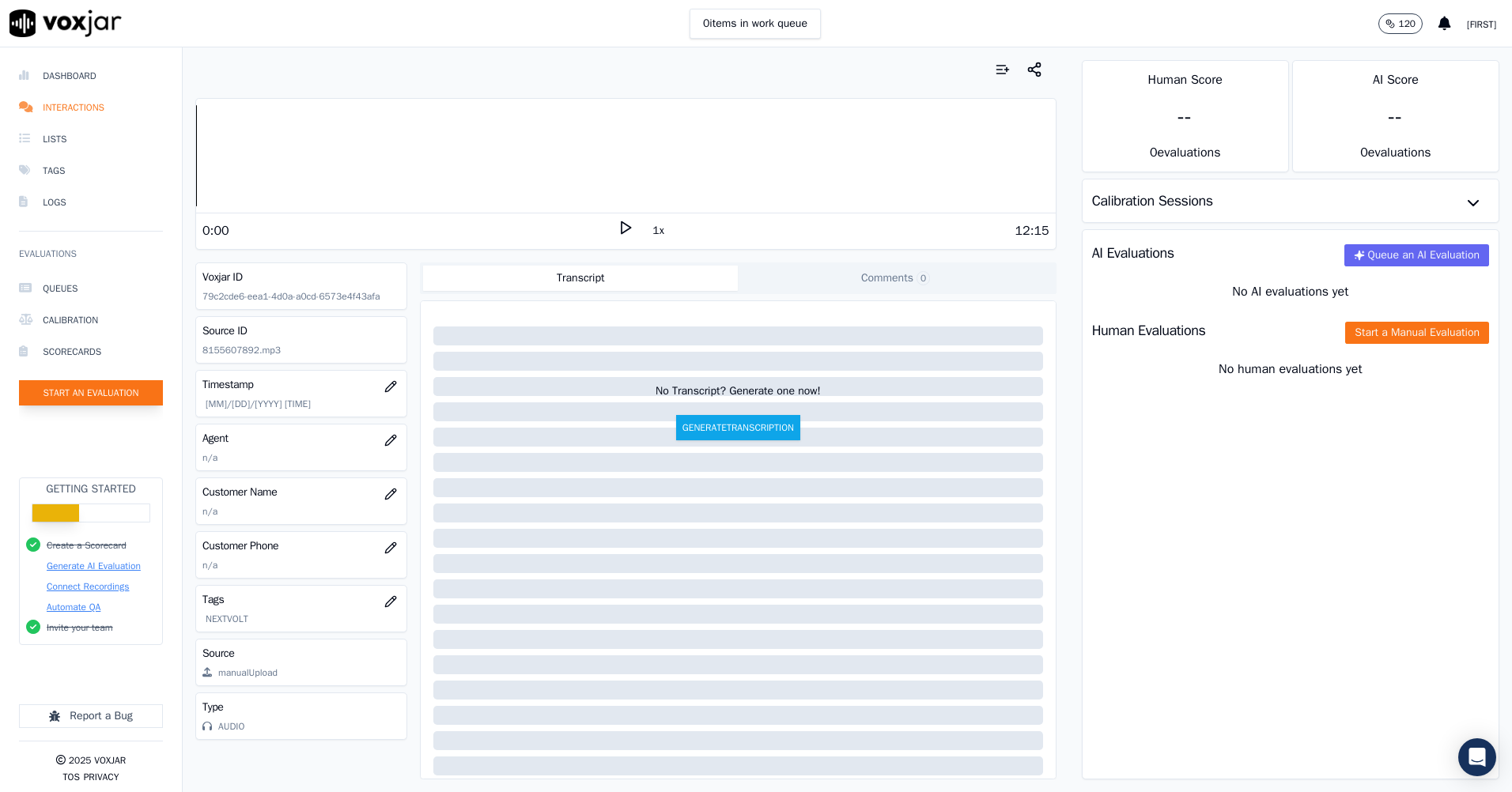 click on "Start an Evaluation" 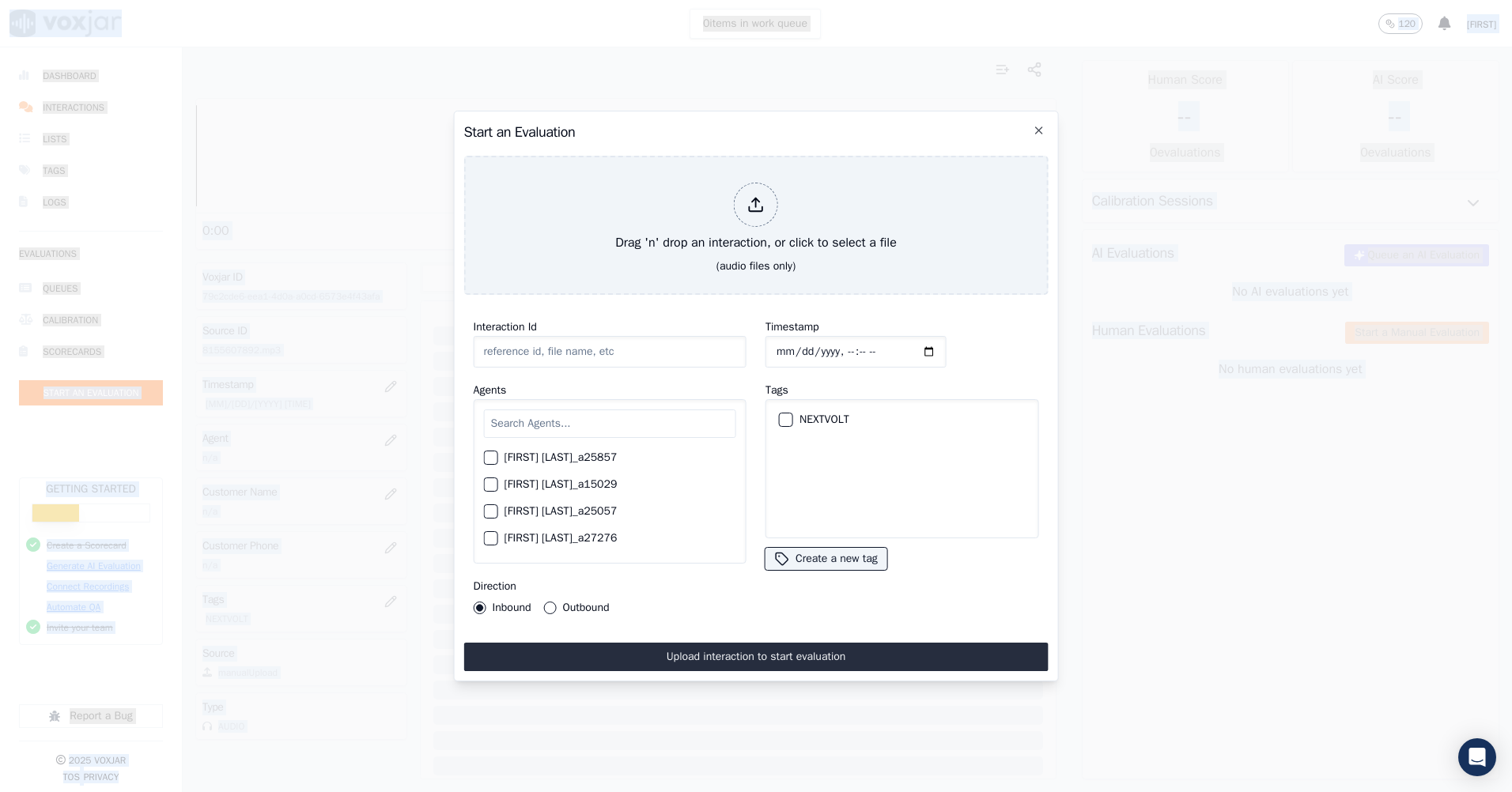 type on "07072025_7739615943.mp3" 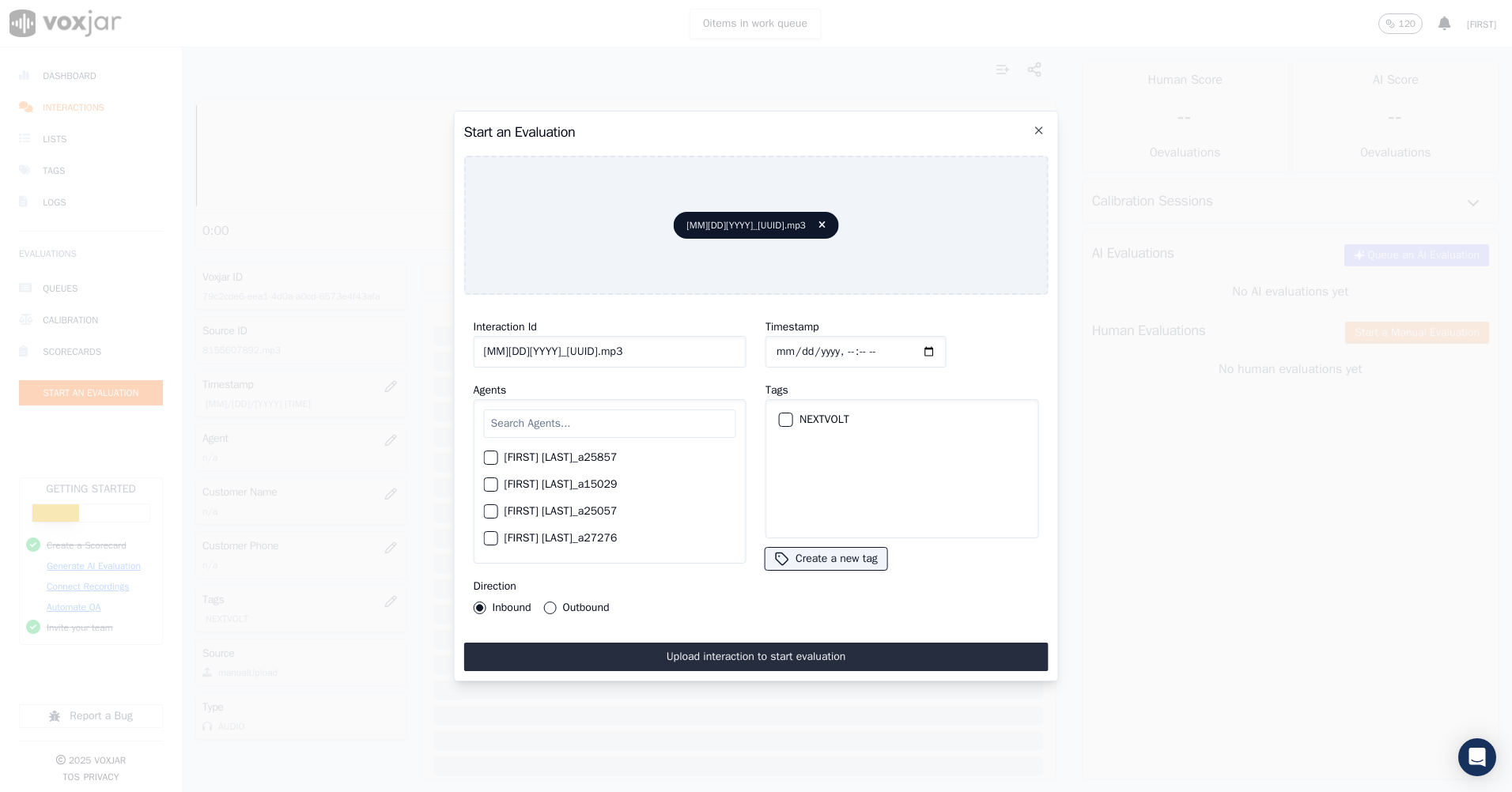 click on "Timestamp" 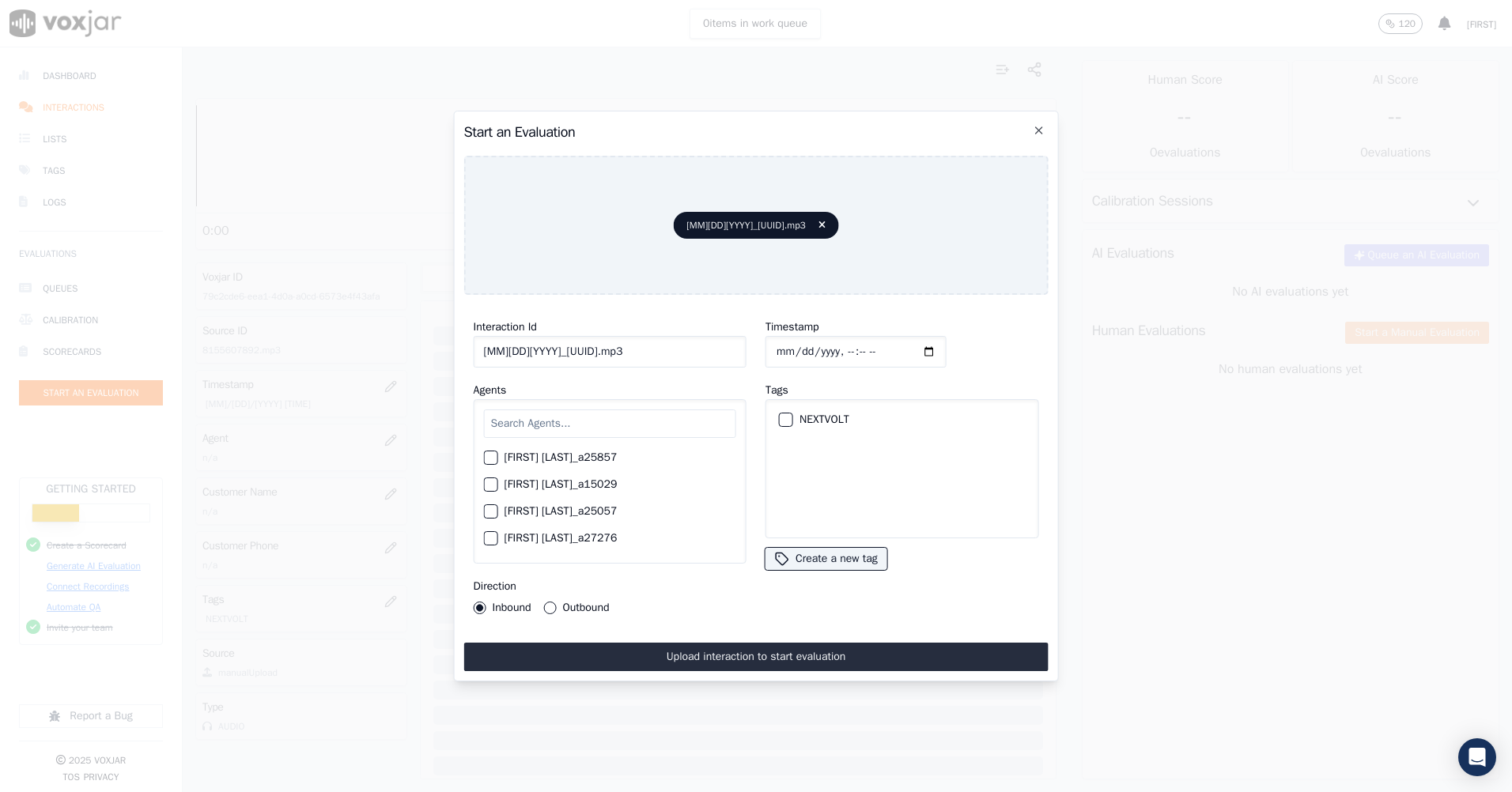 type on "2025-07-07T19:25" 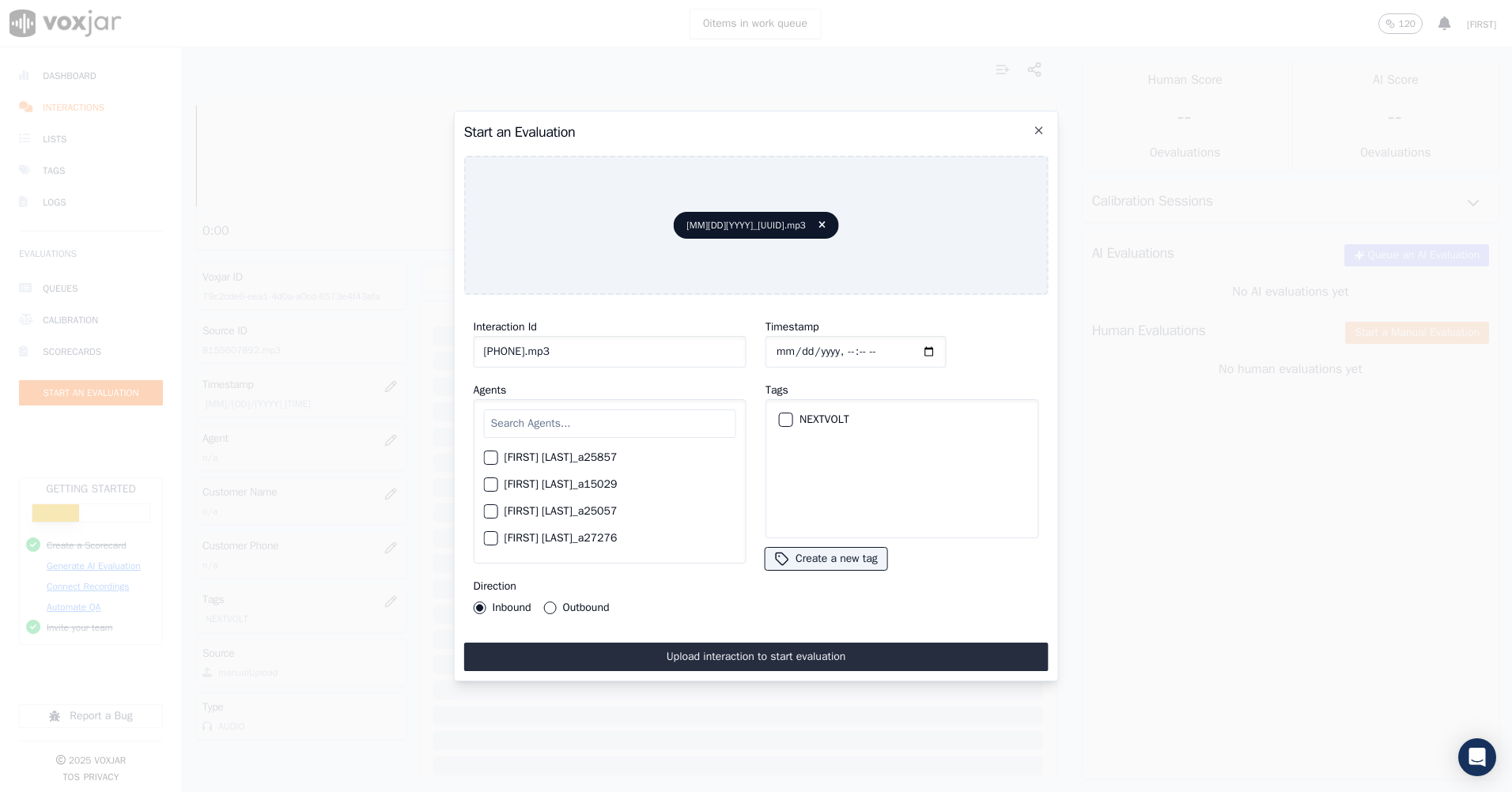 click on "7739615943.mp3" 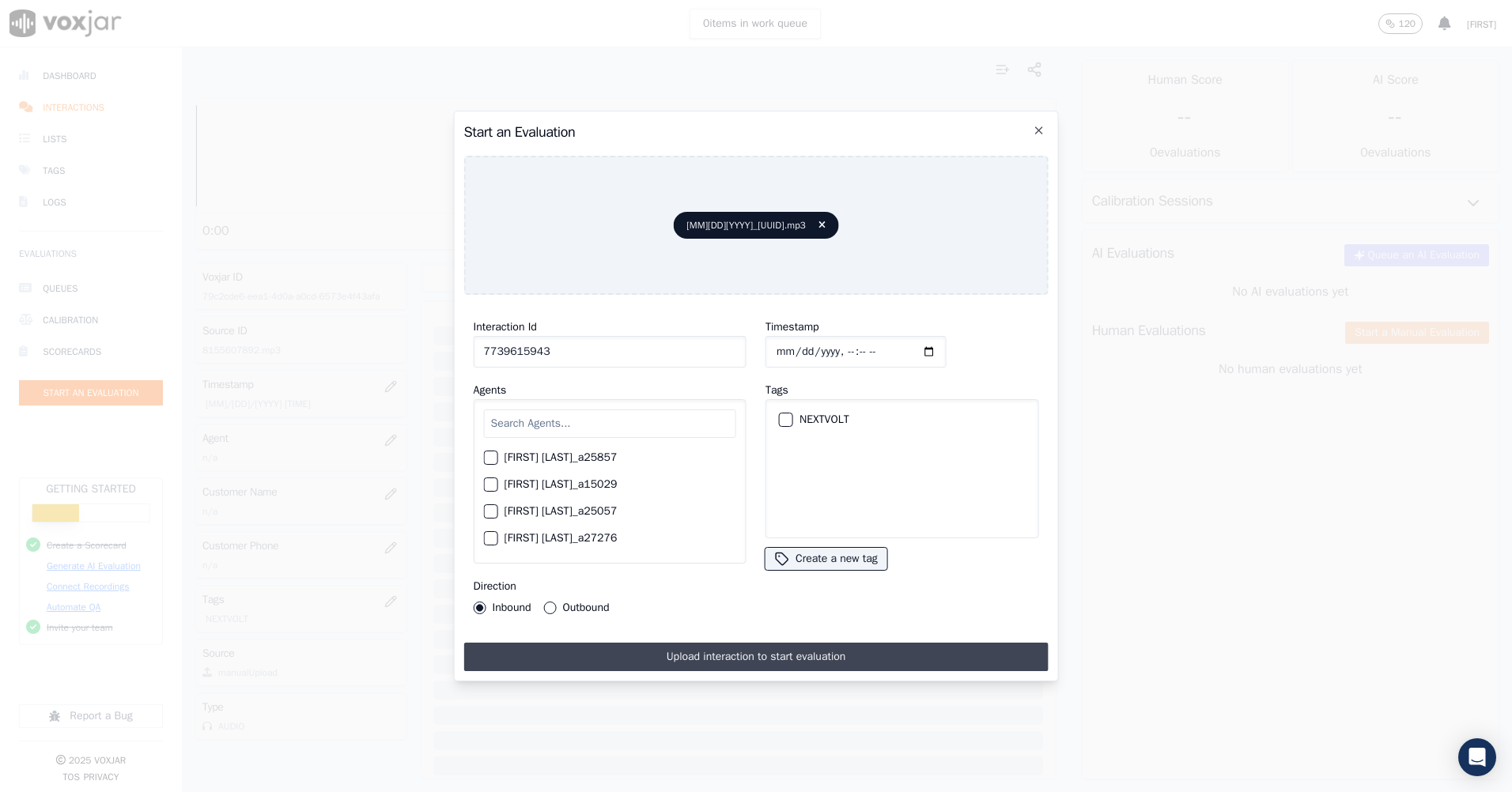 type on "7739615943" 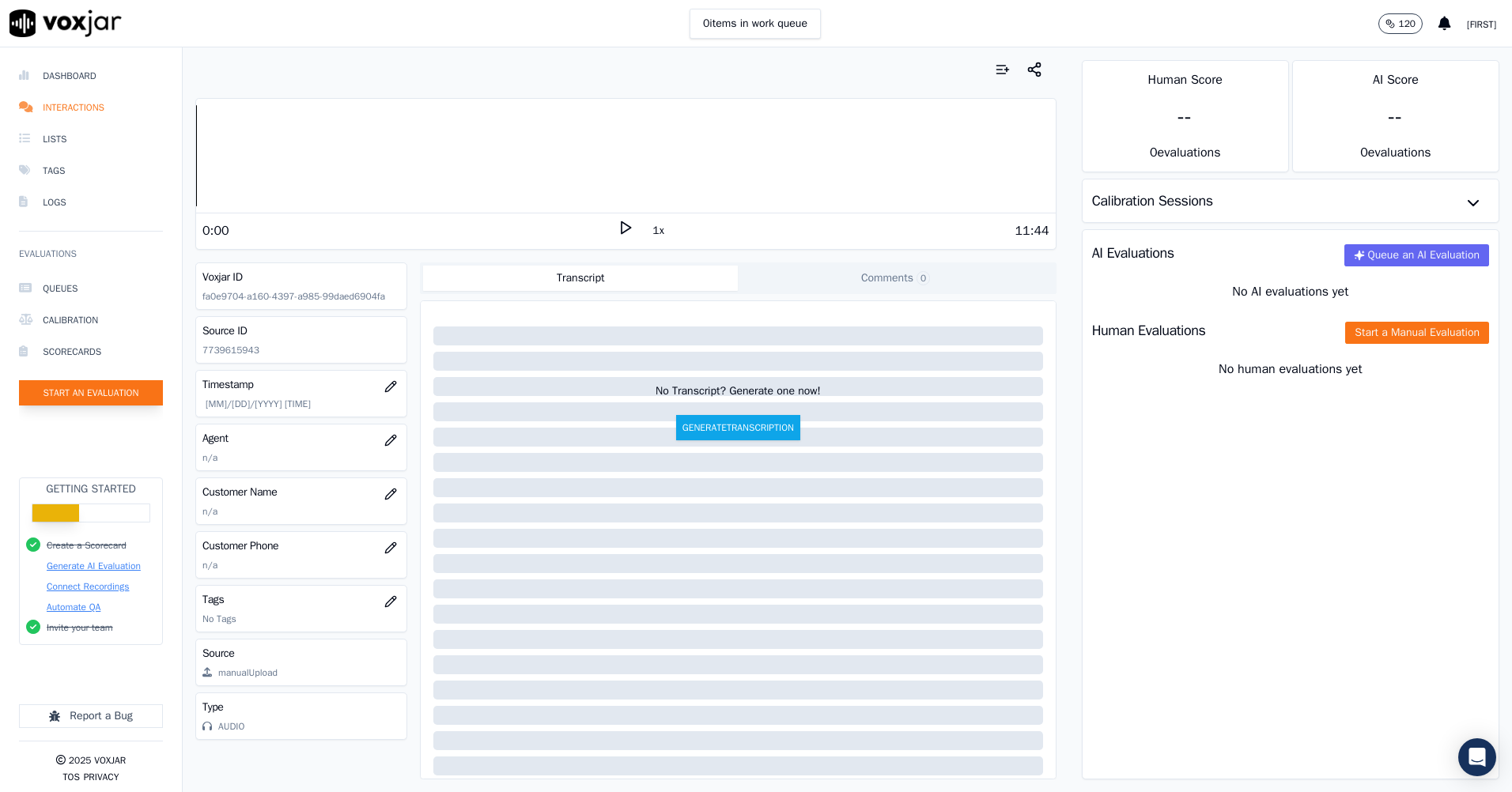 click on "Start an Evaluation" 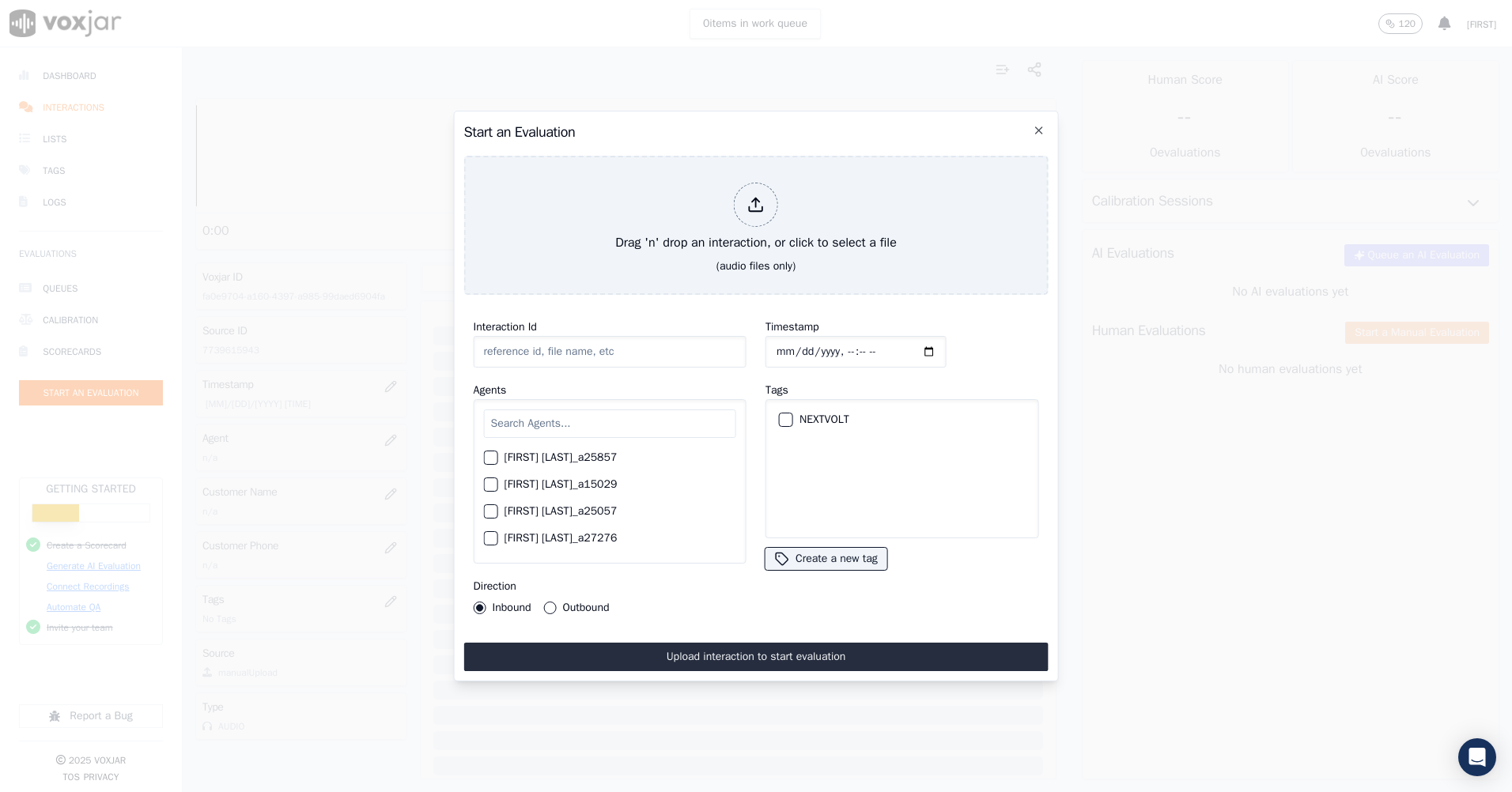 type on "07072025_7088009568.mp3" 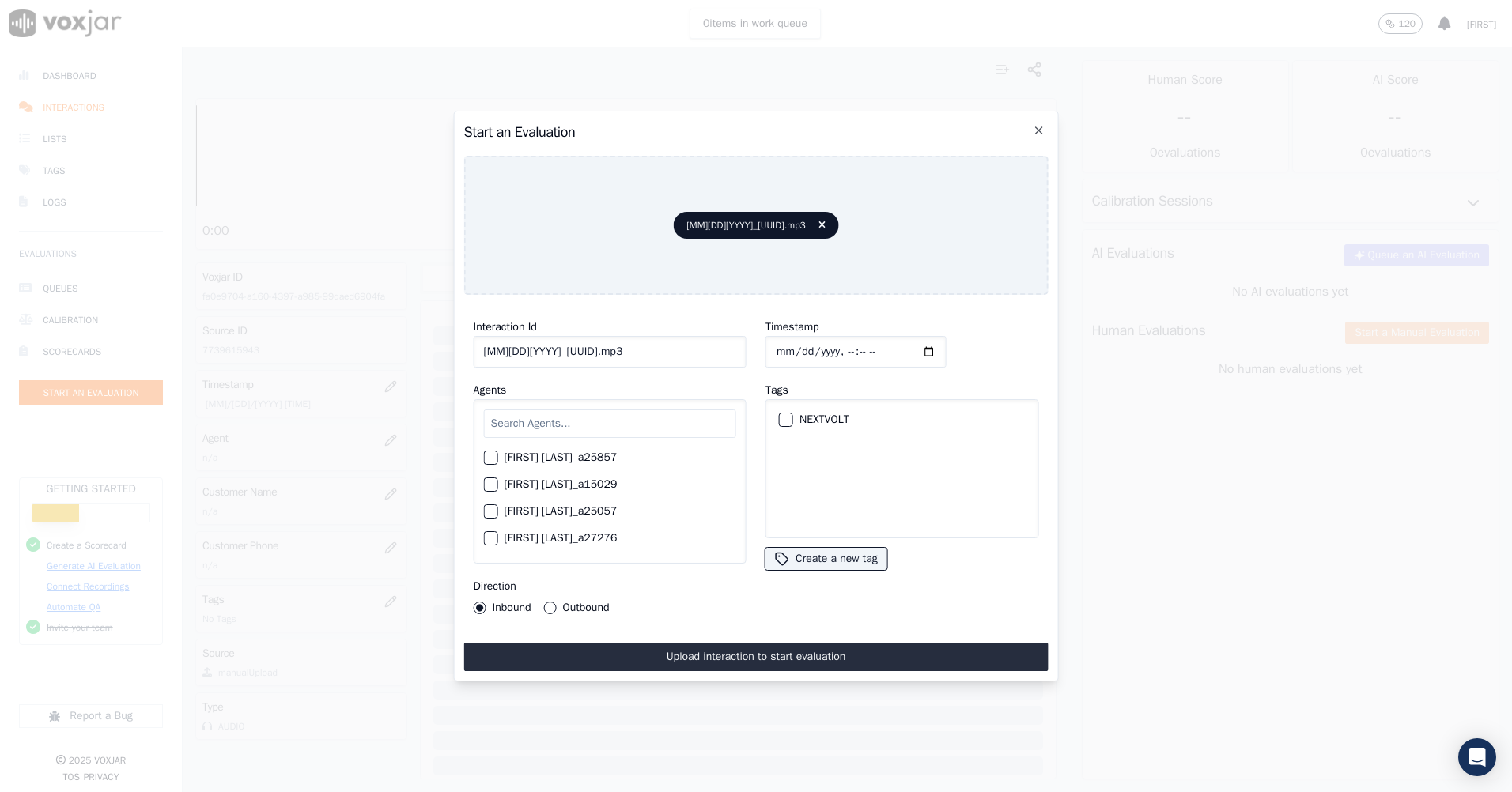 click on "Timestamp" 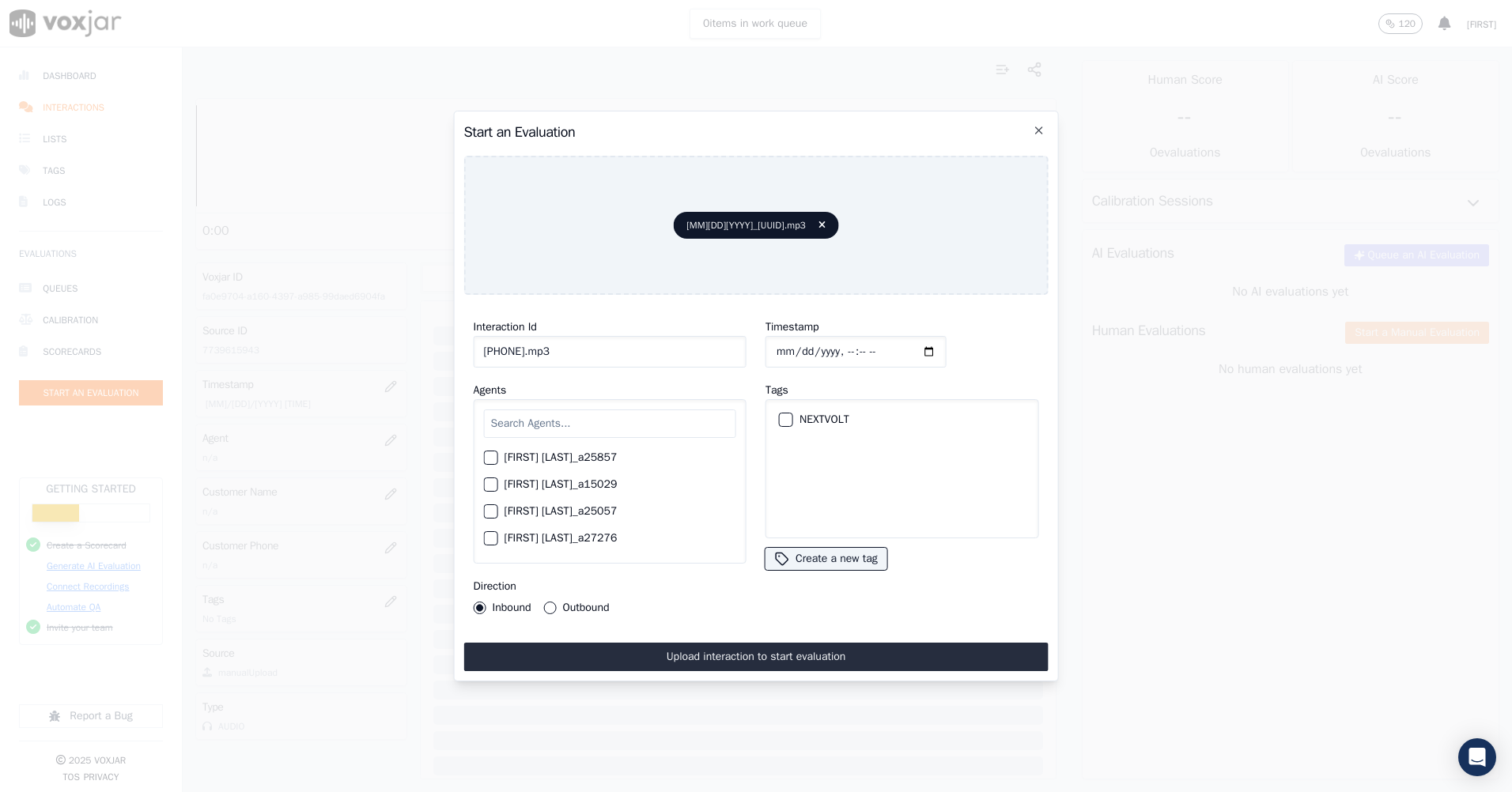 click on "7088009568.mp3" 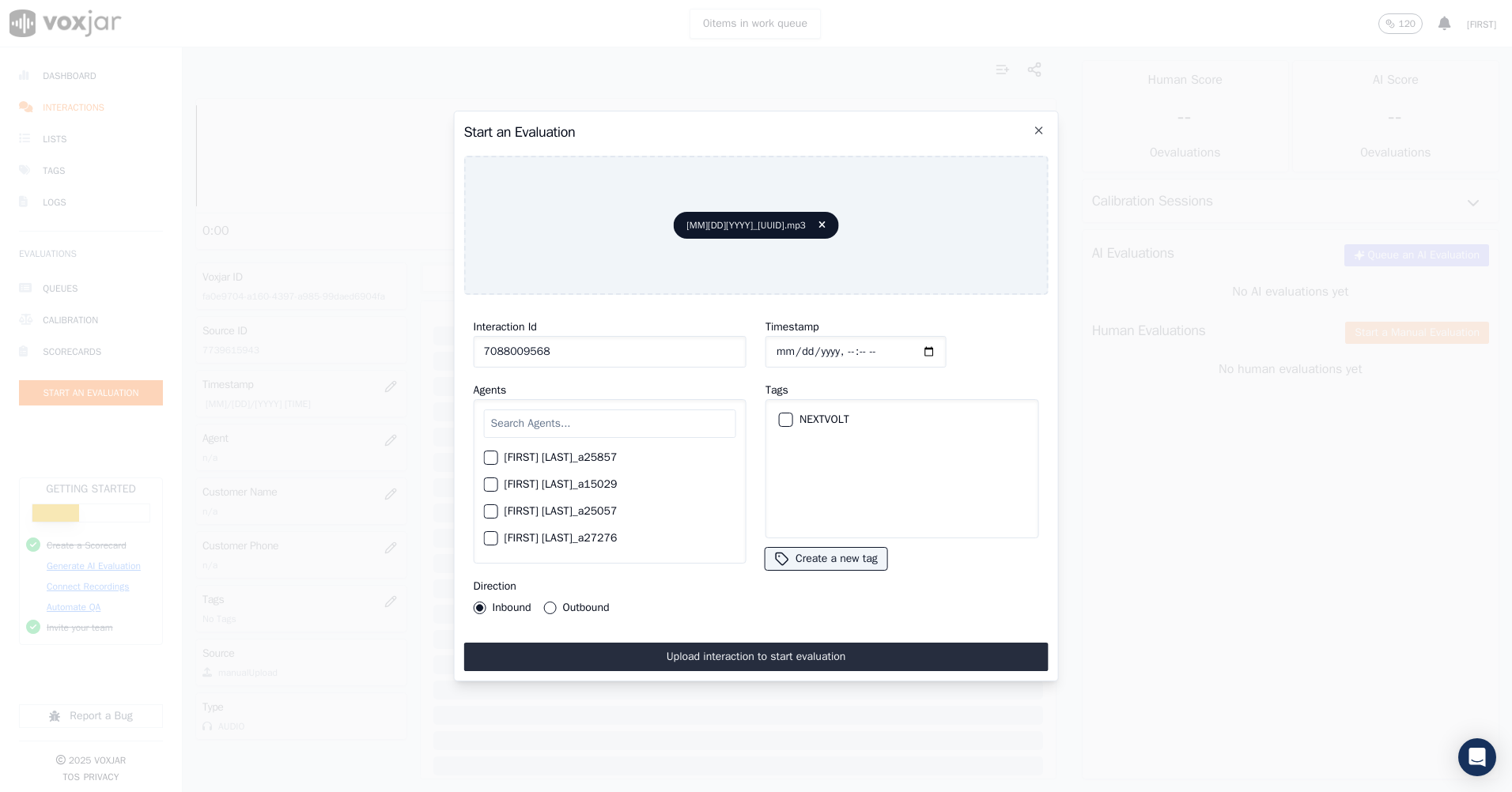 type on "7088009568" 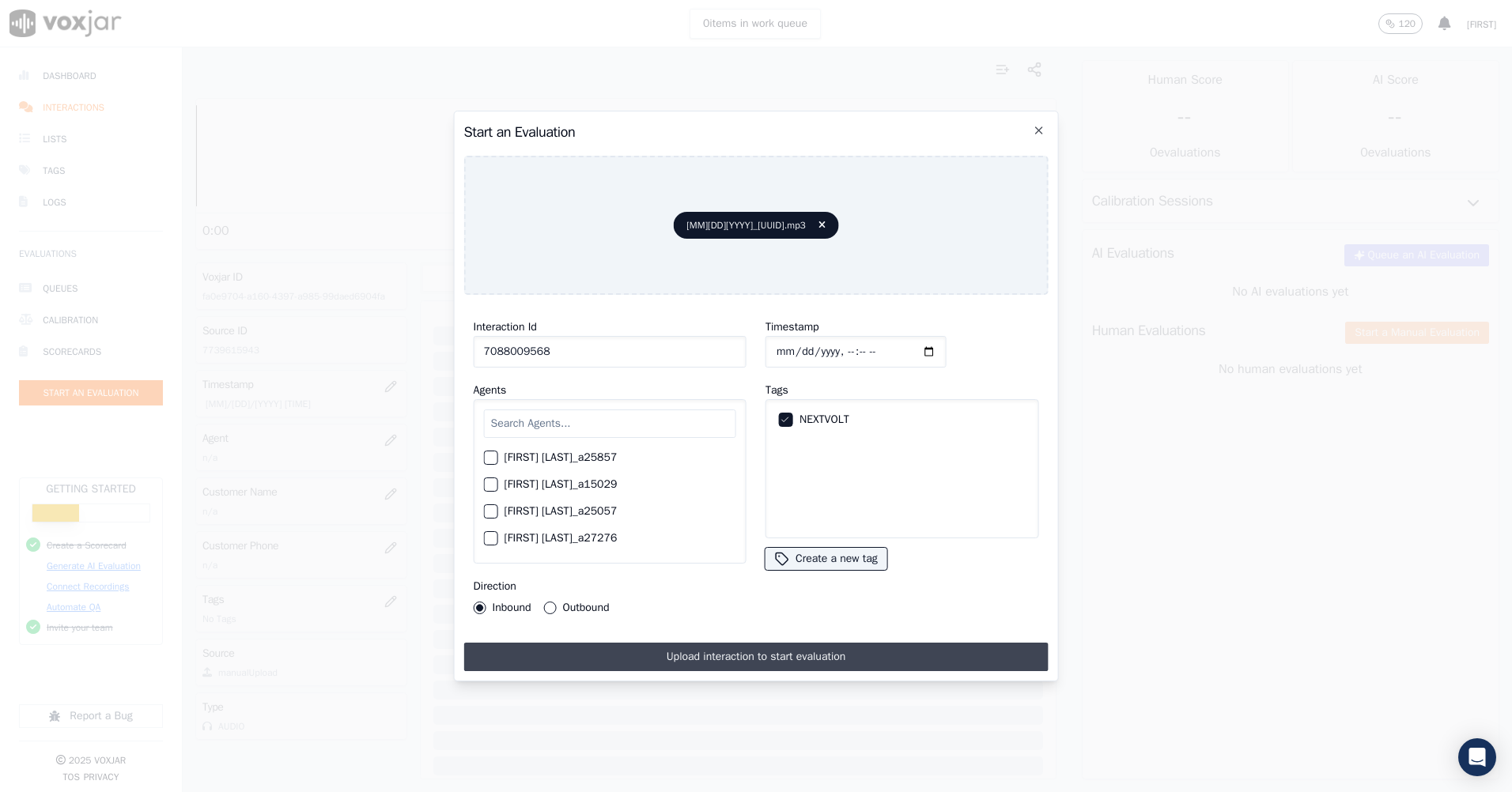 click on "Upload interaction to start evaluation" at bounding box center (756, 657) 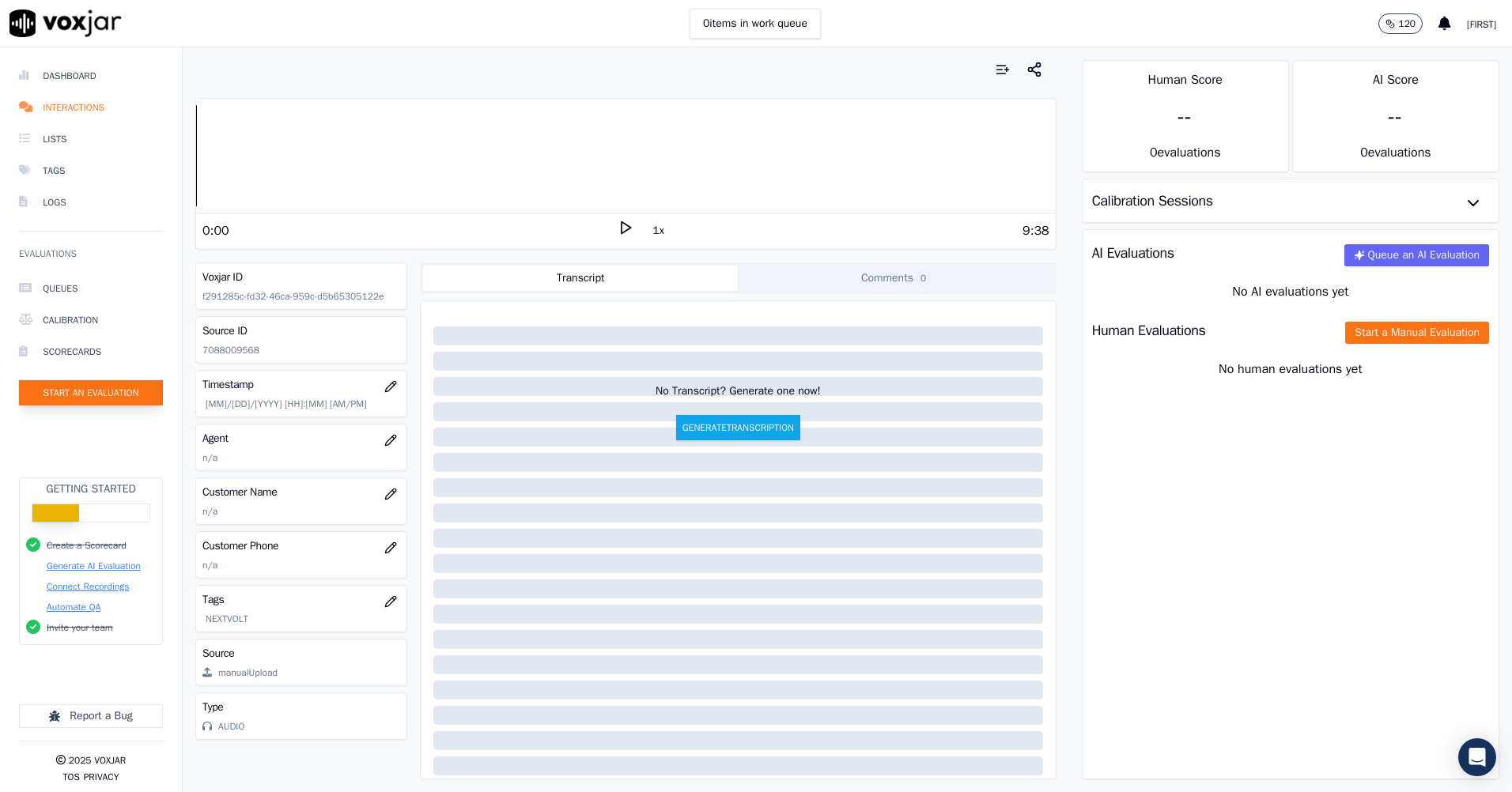 click on "Start an Evaluation" 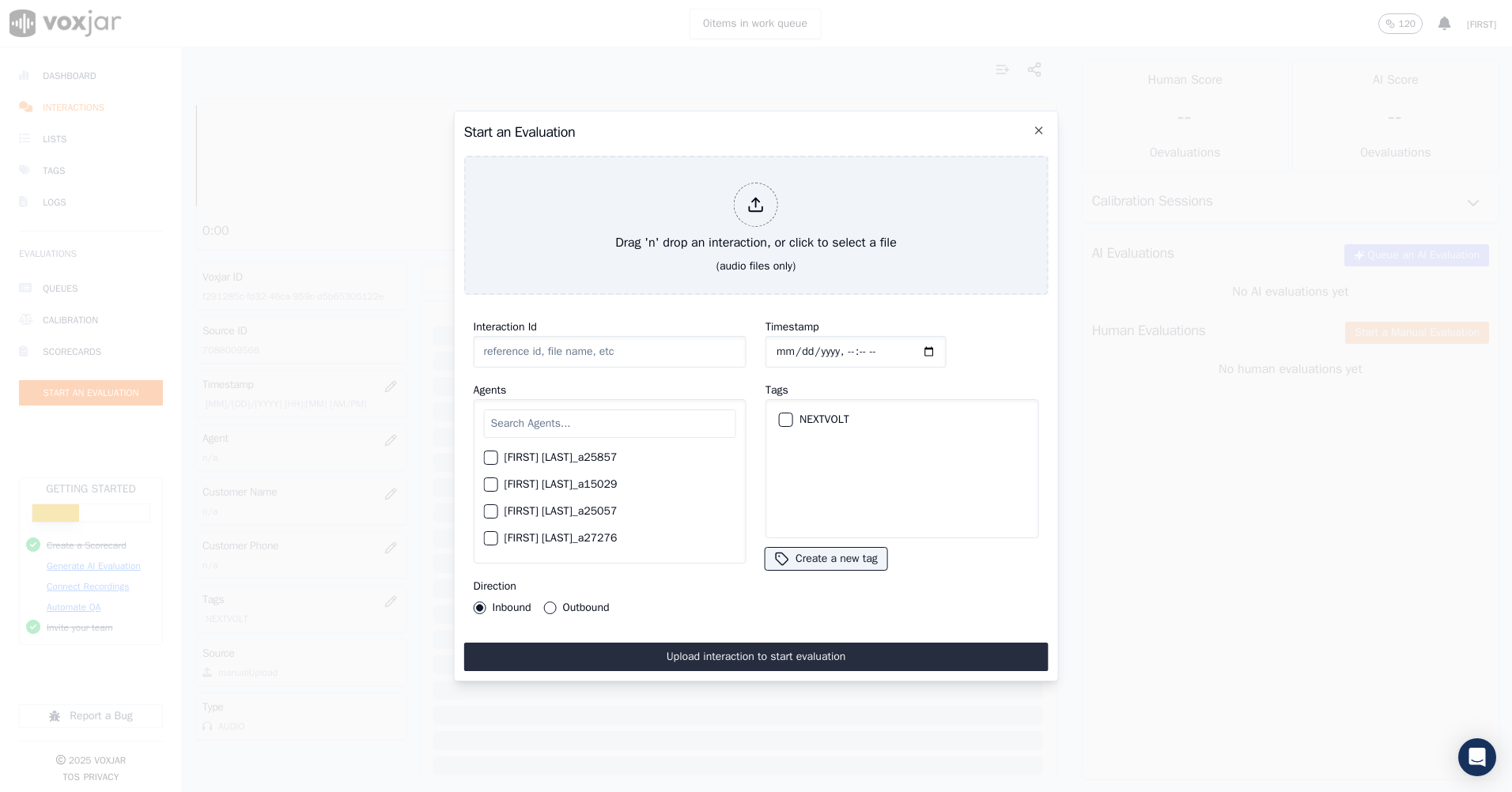 type on "07072025_7086020365.mp3" 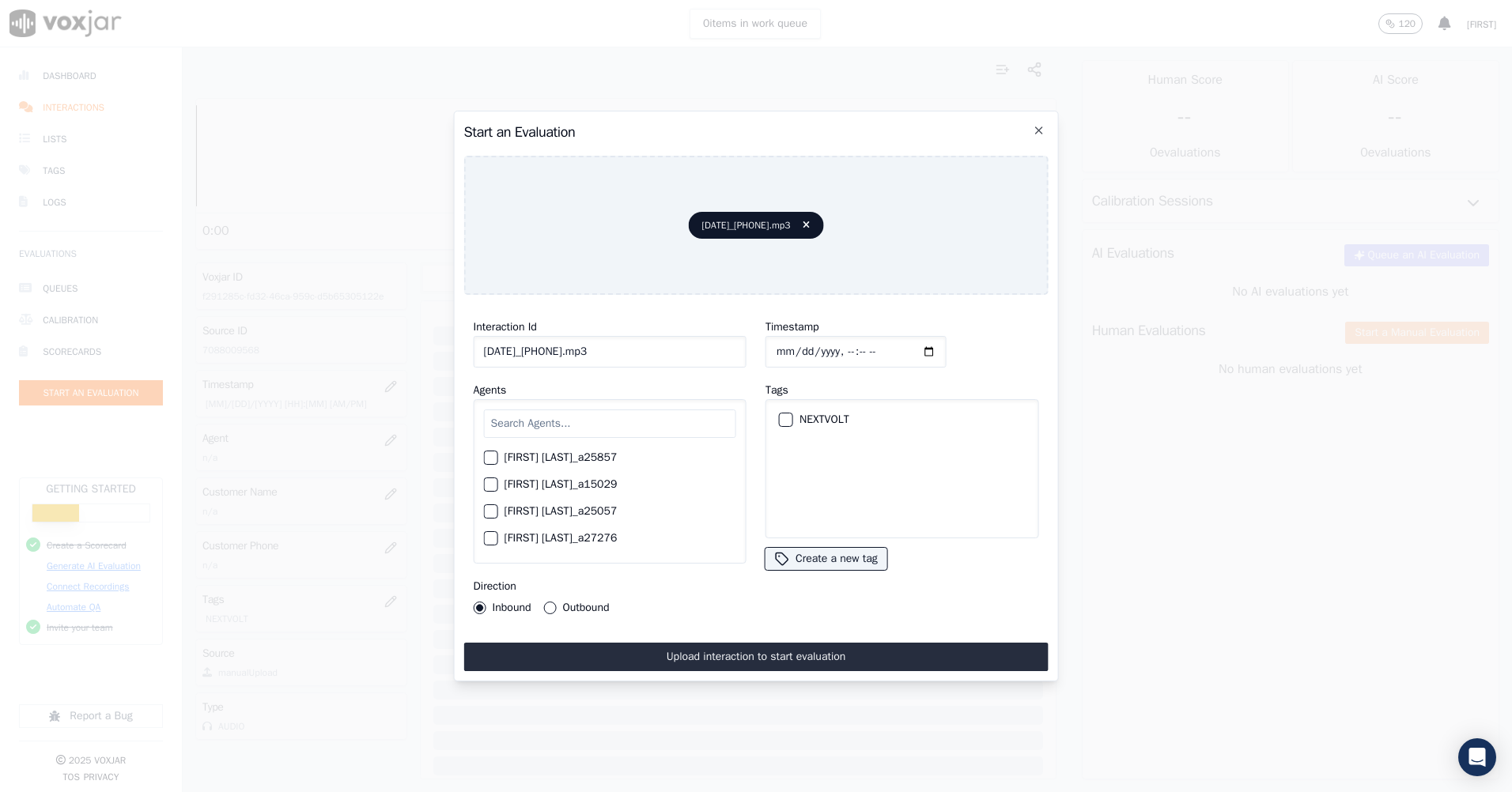 click on "Timestamp" 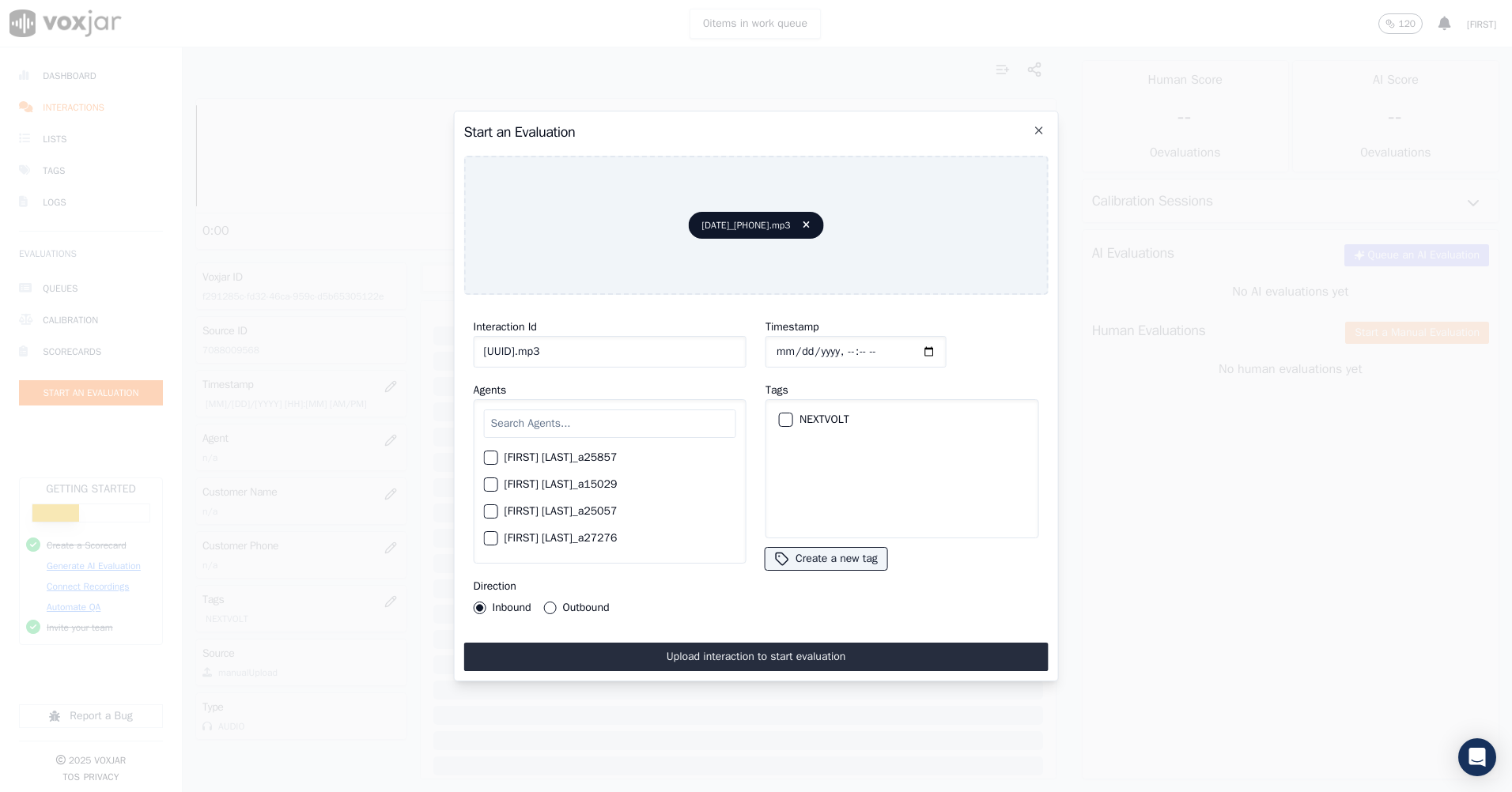 click on "7086020365.mp3" 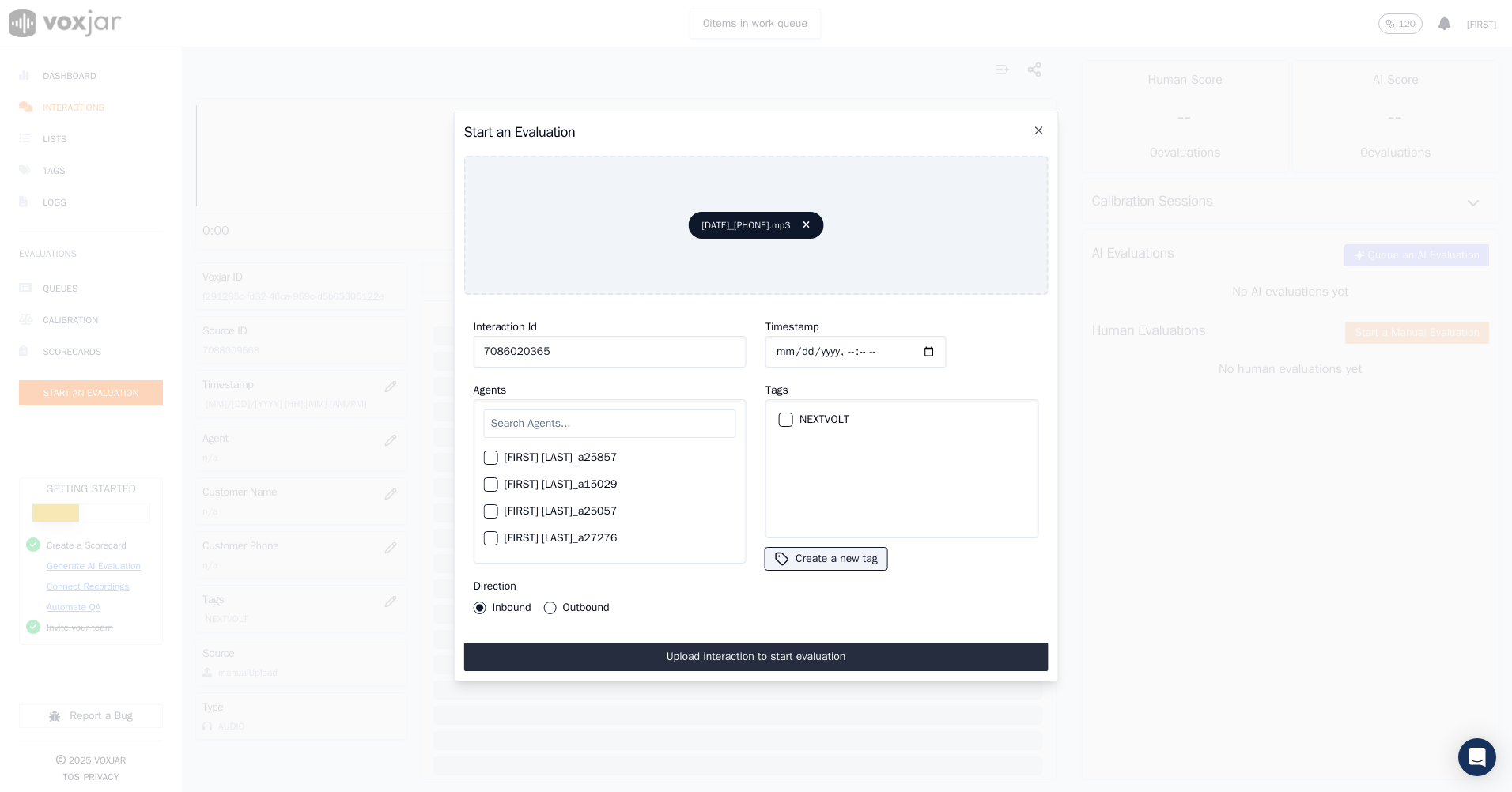 type on "7086020365" 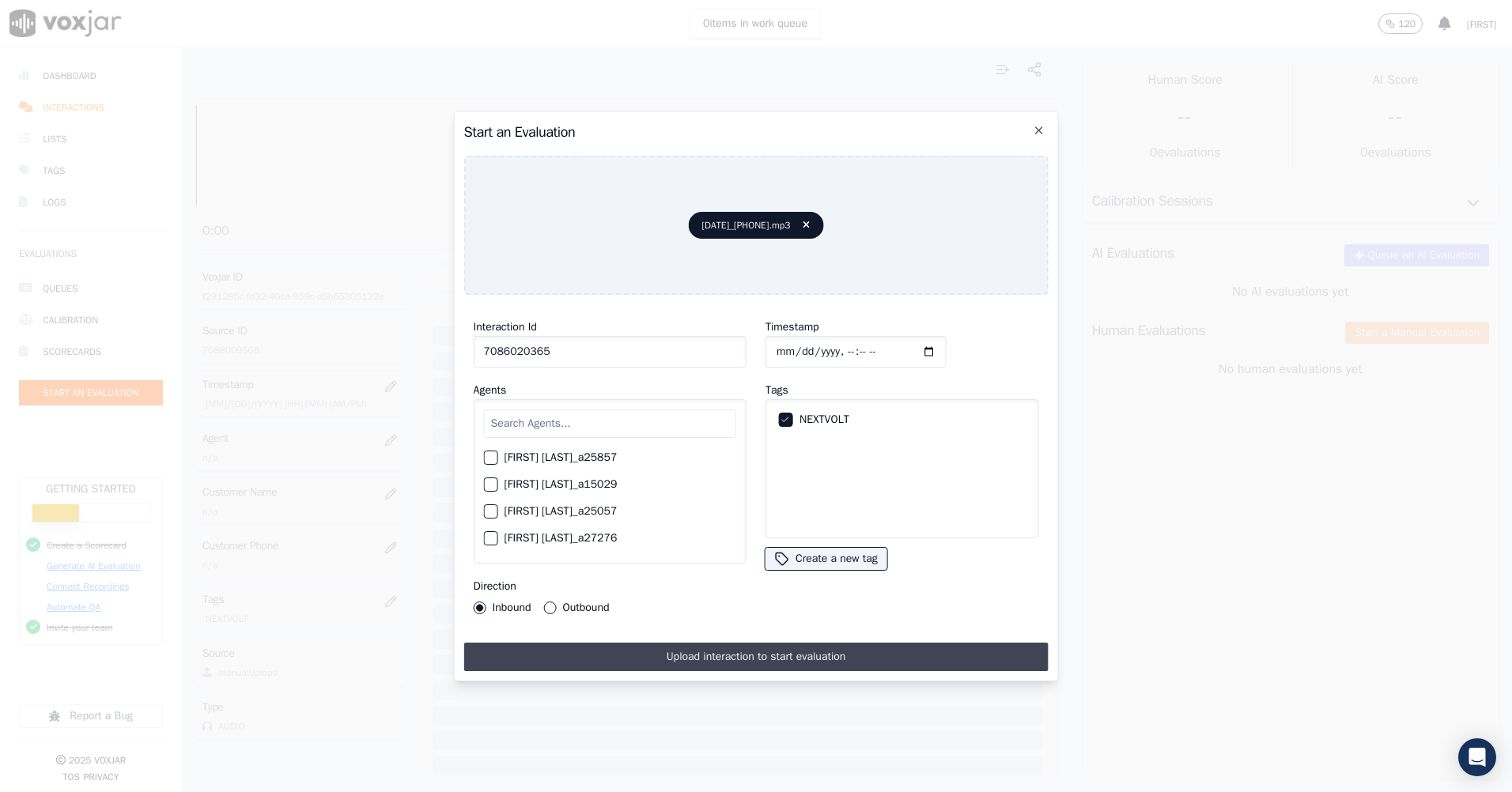 click on "Upload interaction to start evaluation" at bounding box center [756, 657] 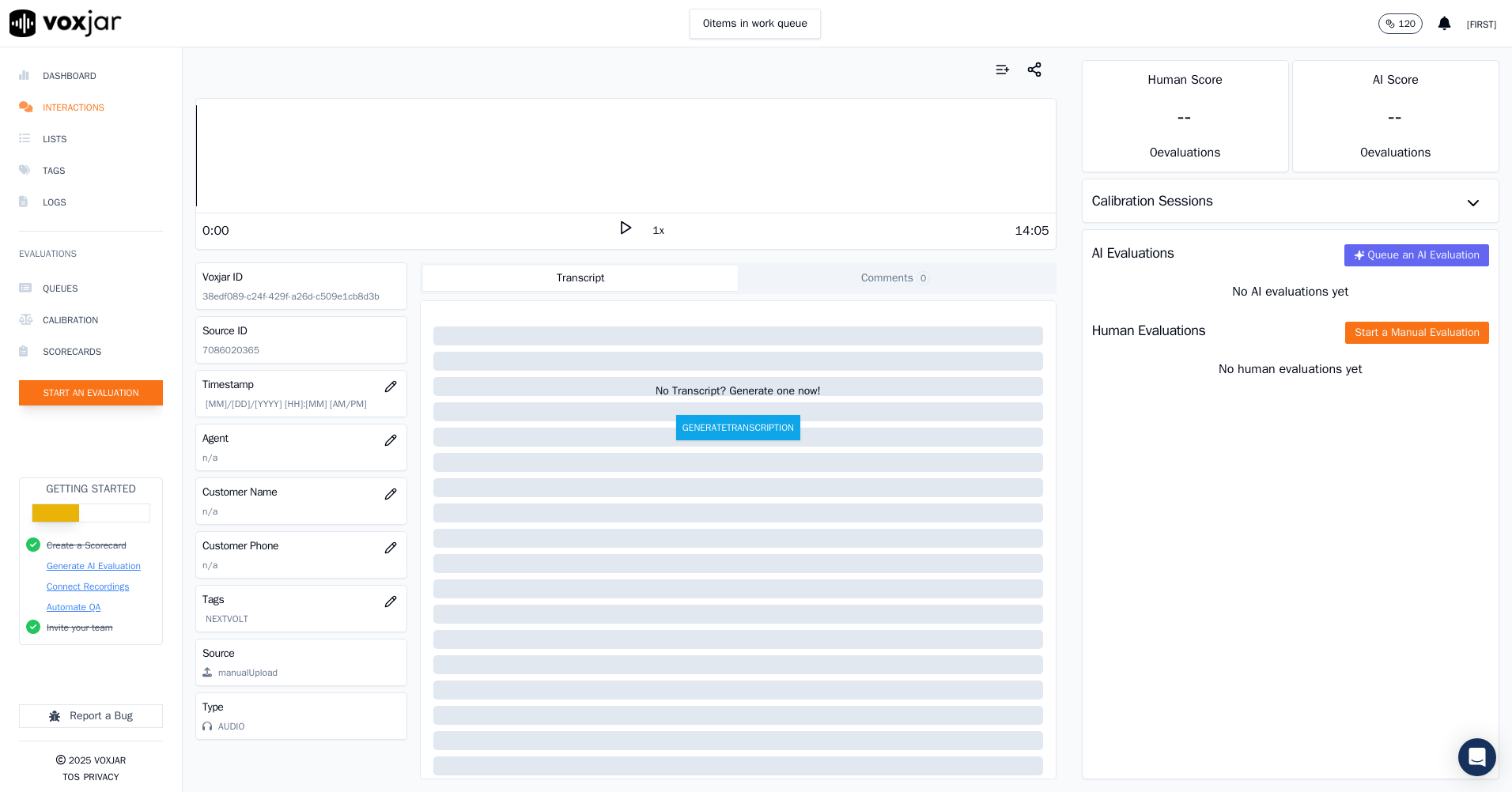 click on "Start an Evaluation" 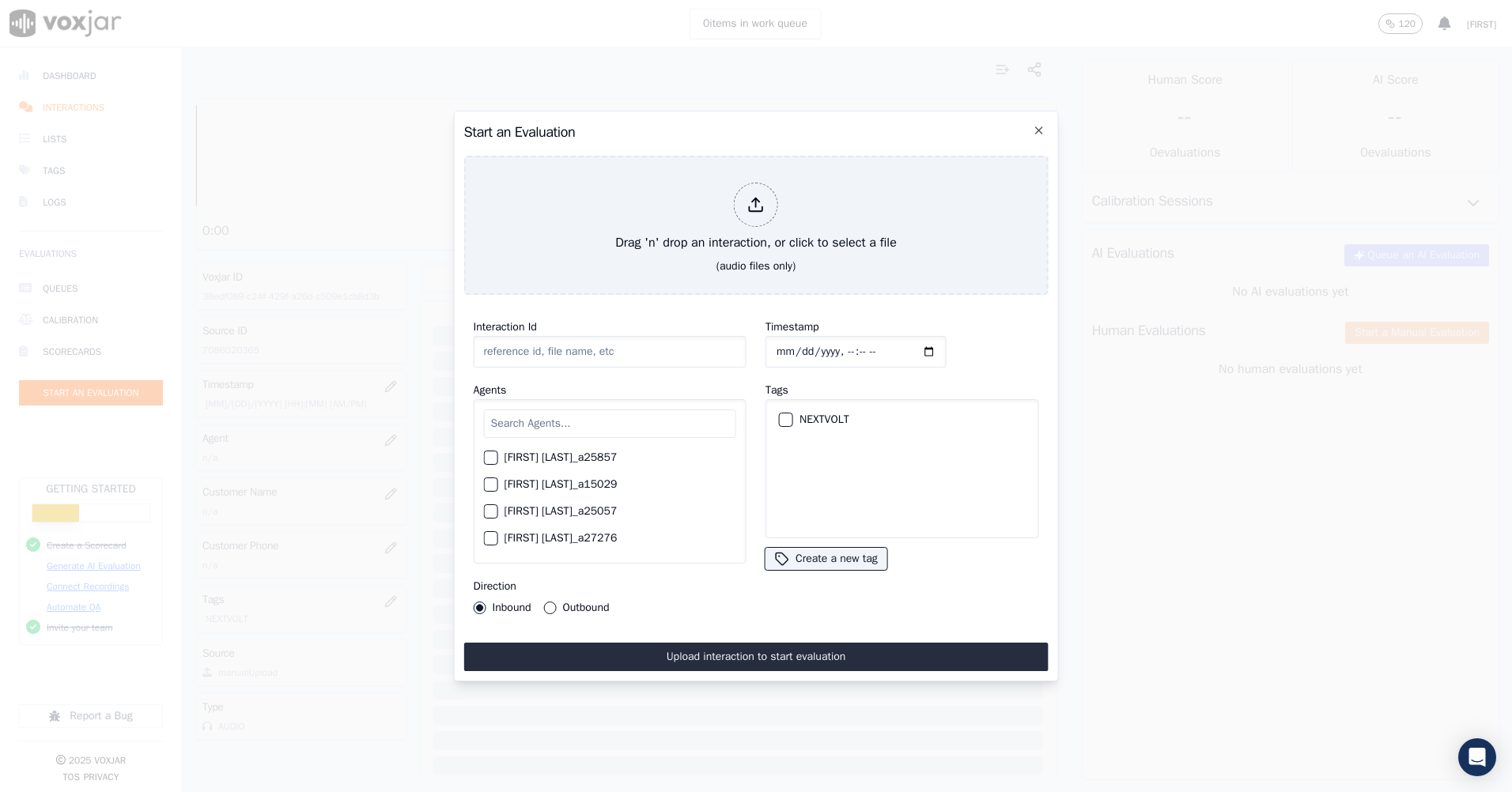 click on "Timestamp" 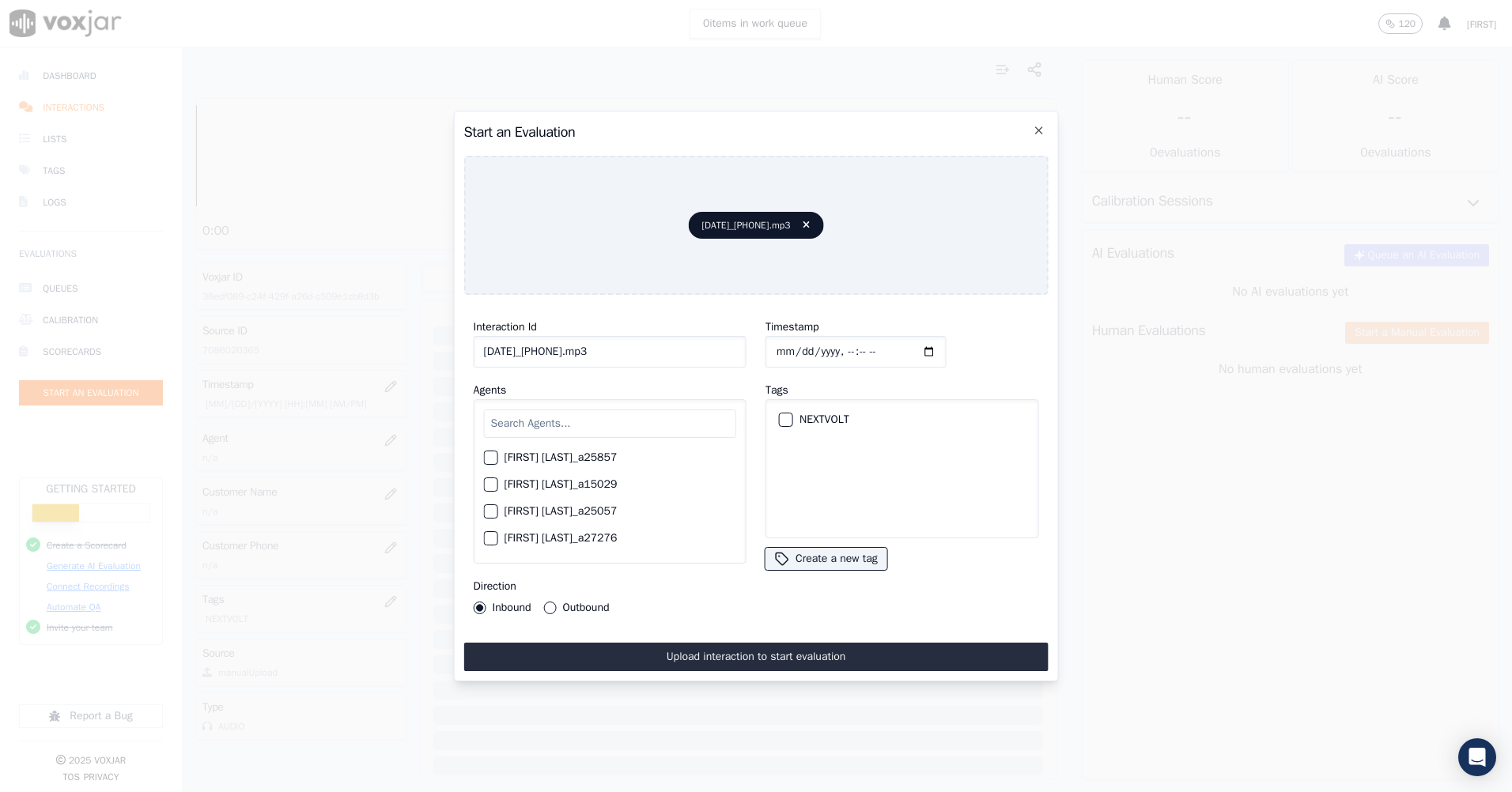 click at bounding box center (785, 420) 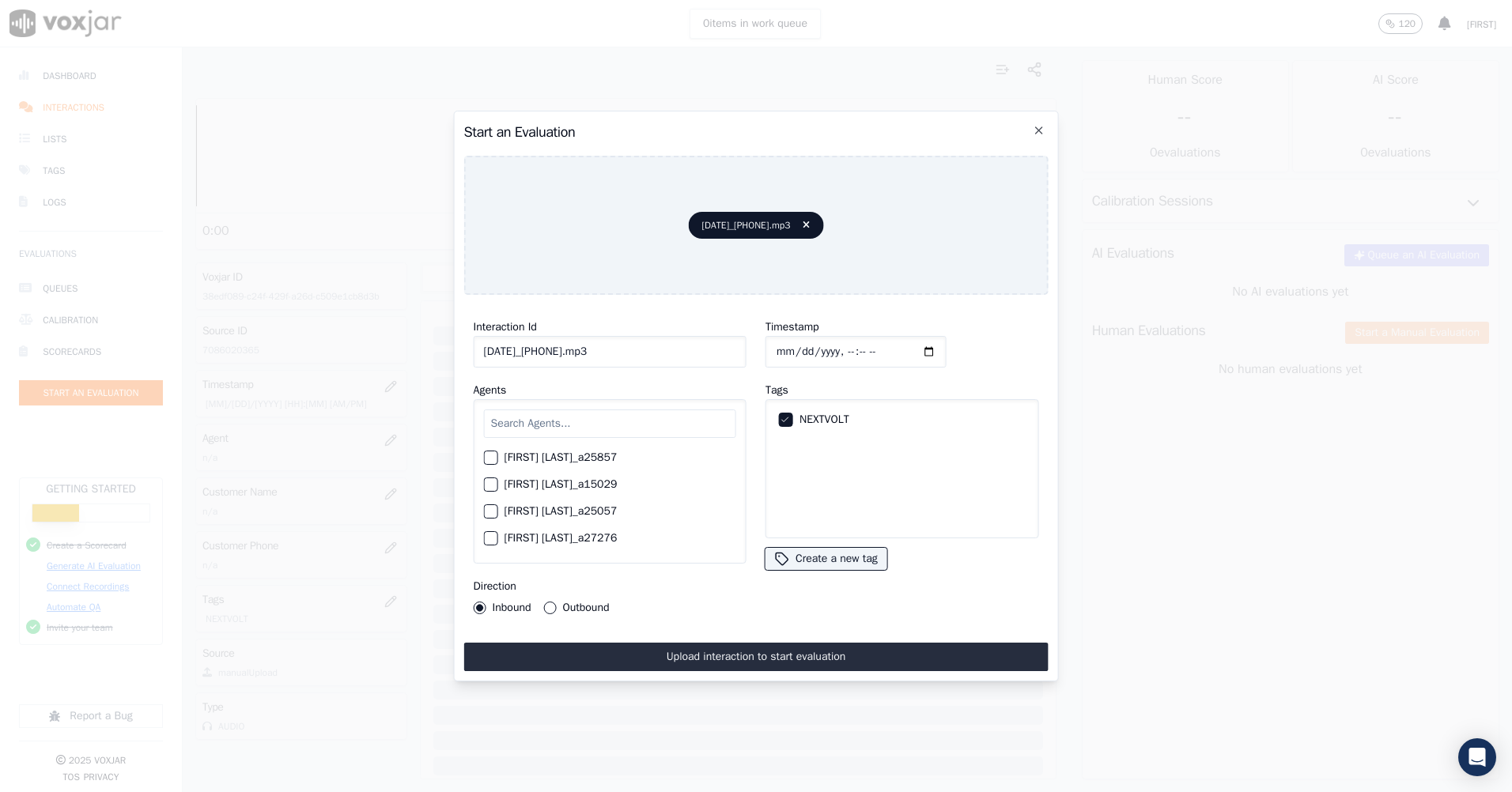 drag, startPoint x: 532, startPoint y: 347, endPoint x: 579, endPoint y: 438, distance: 102.4207 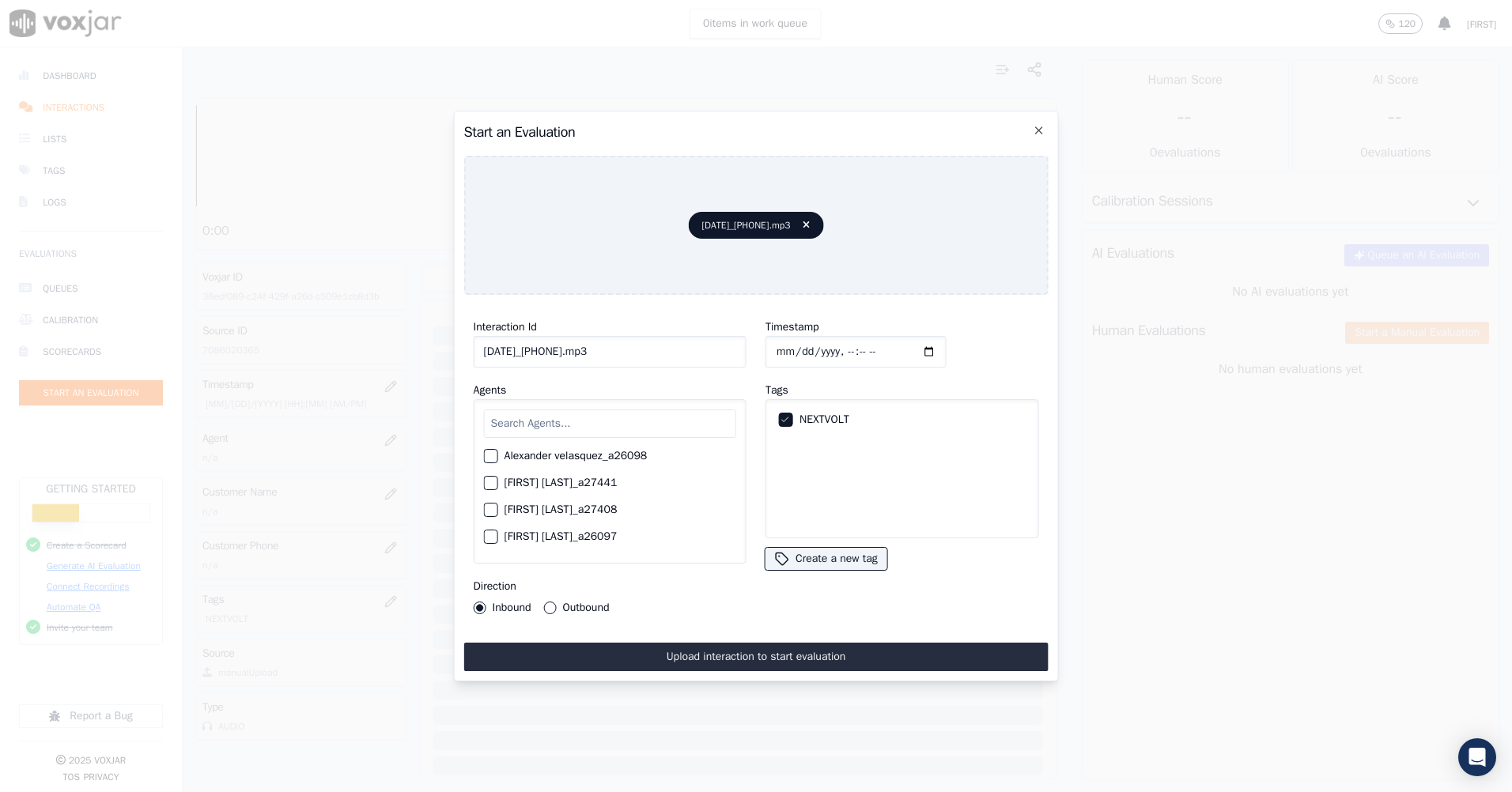 click on "07072025_7085156568.mp3" 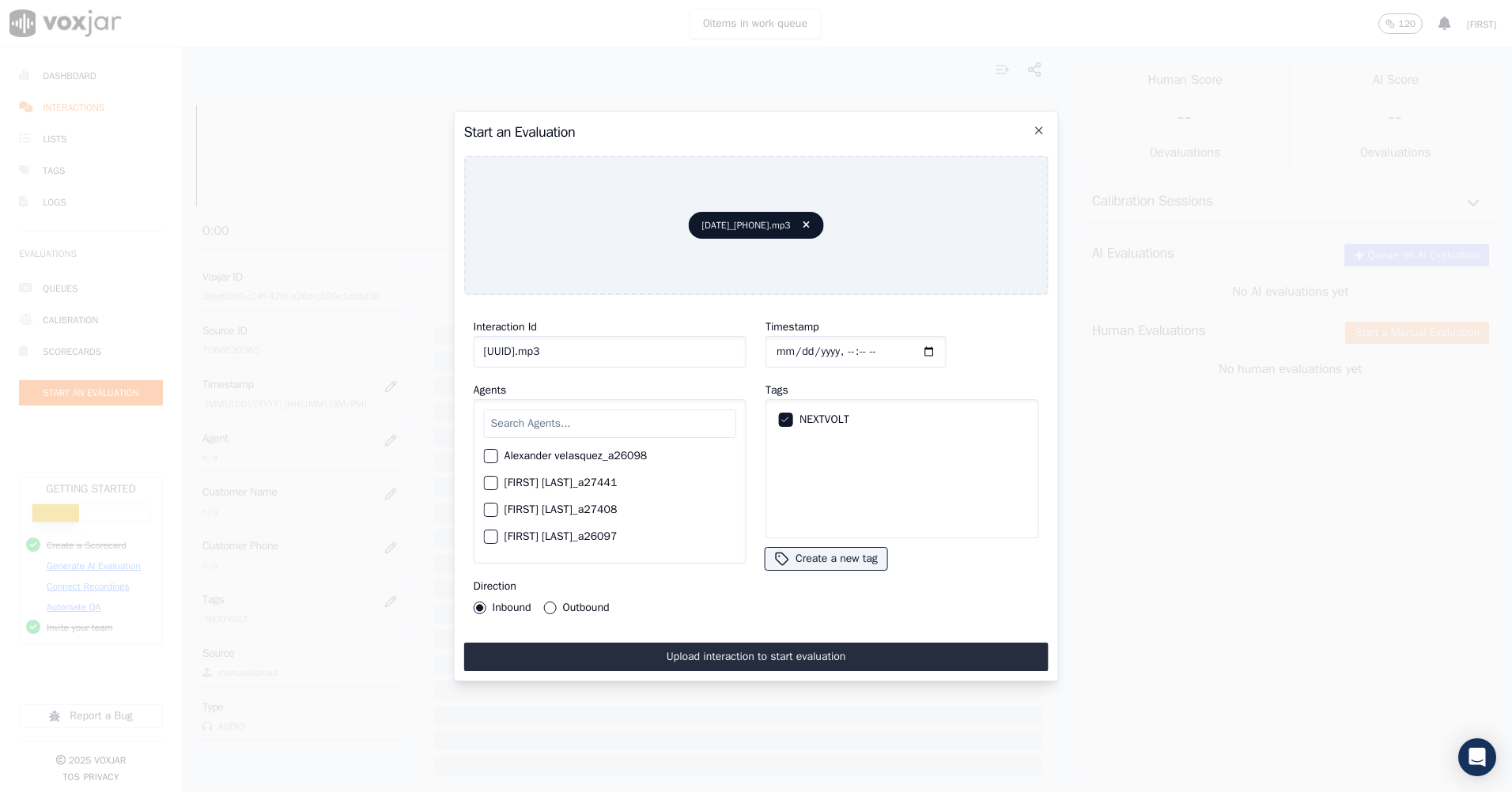 click on "7085156568.mp3" 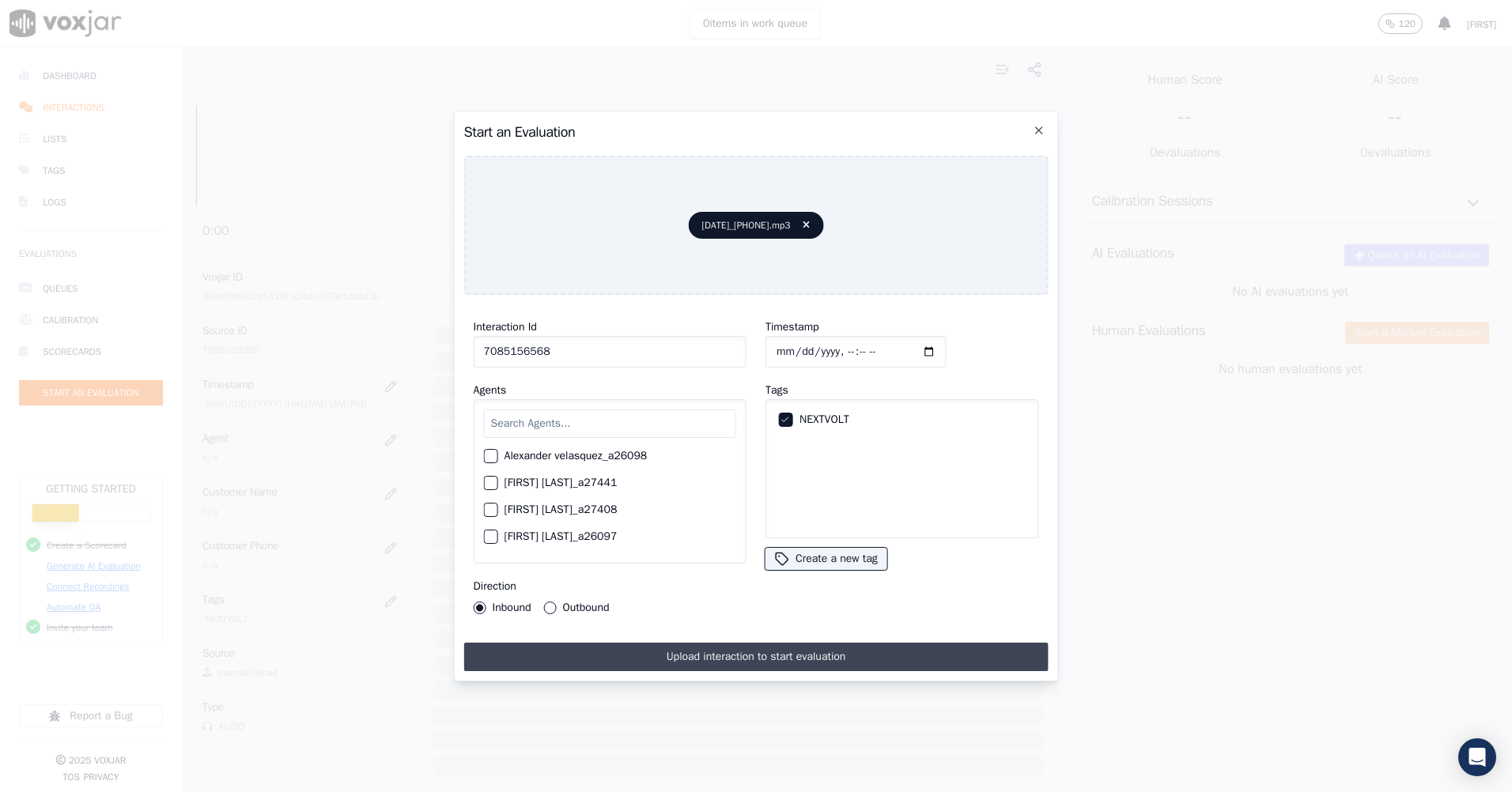 type on "7085156568" 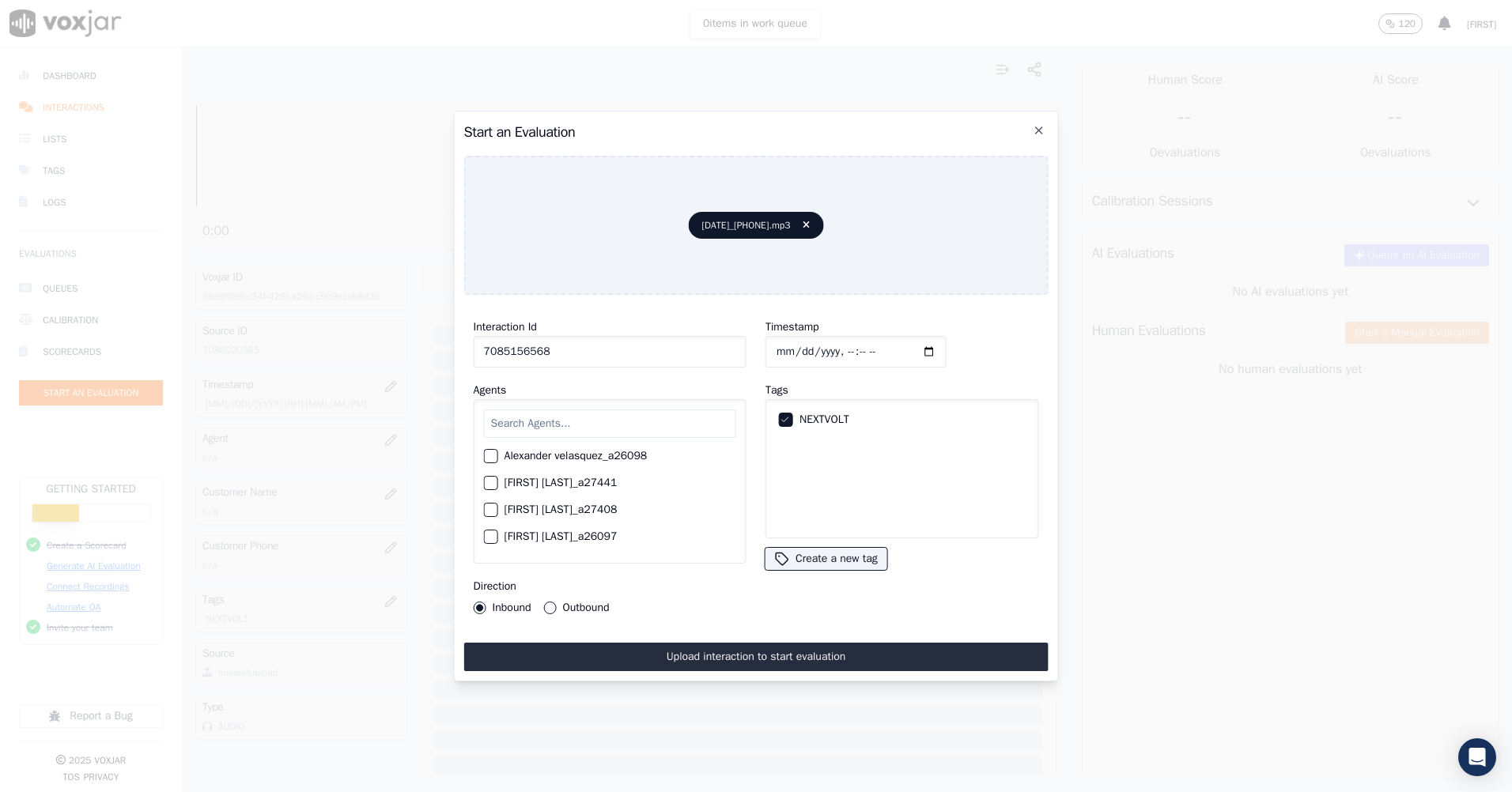 click on "Upload interaction to start evaluation" at bounding box center [756, 657] 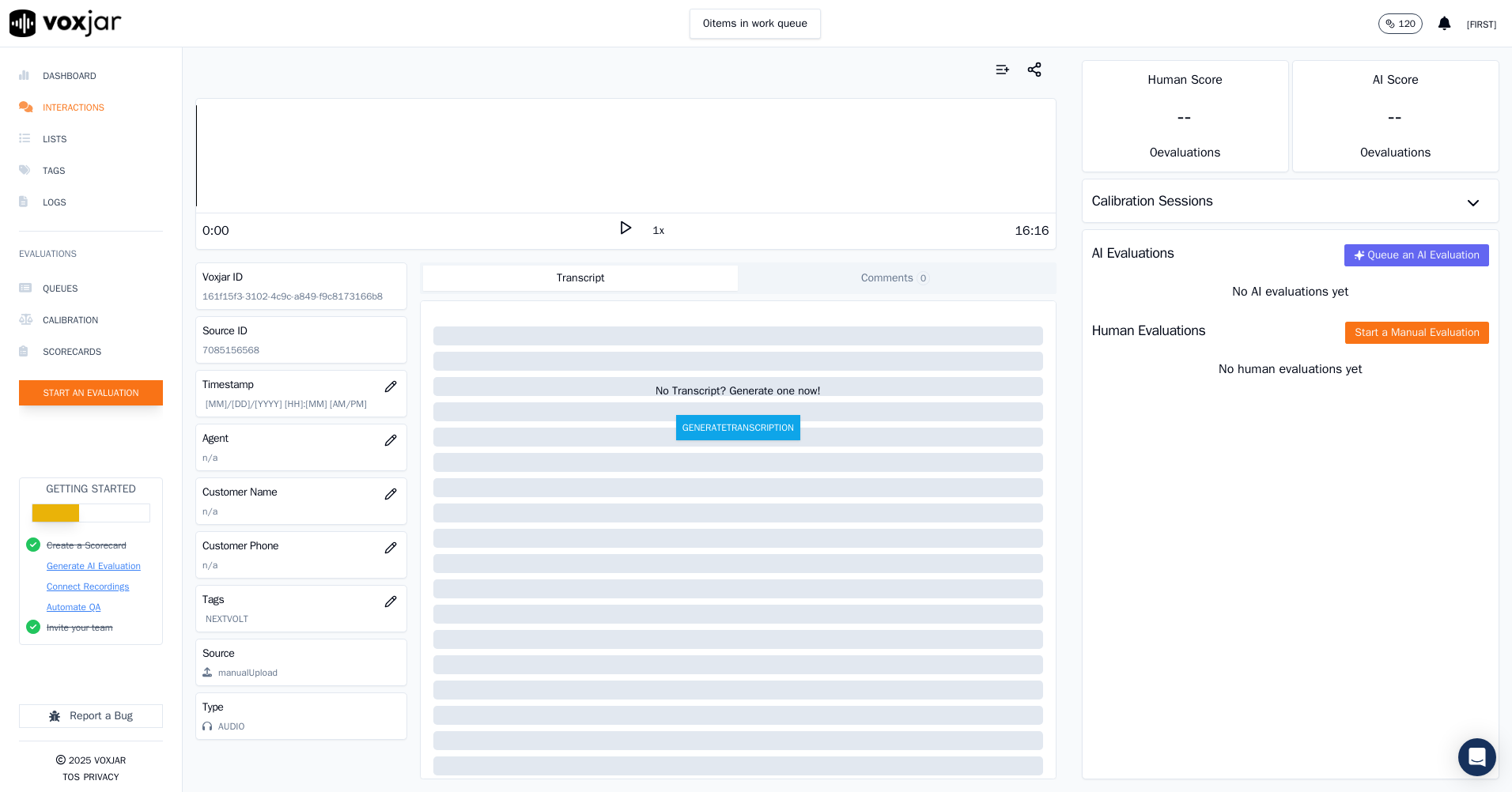 click on "Start an Evaluation" 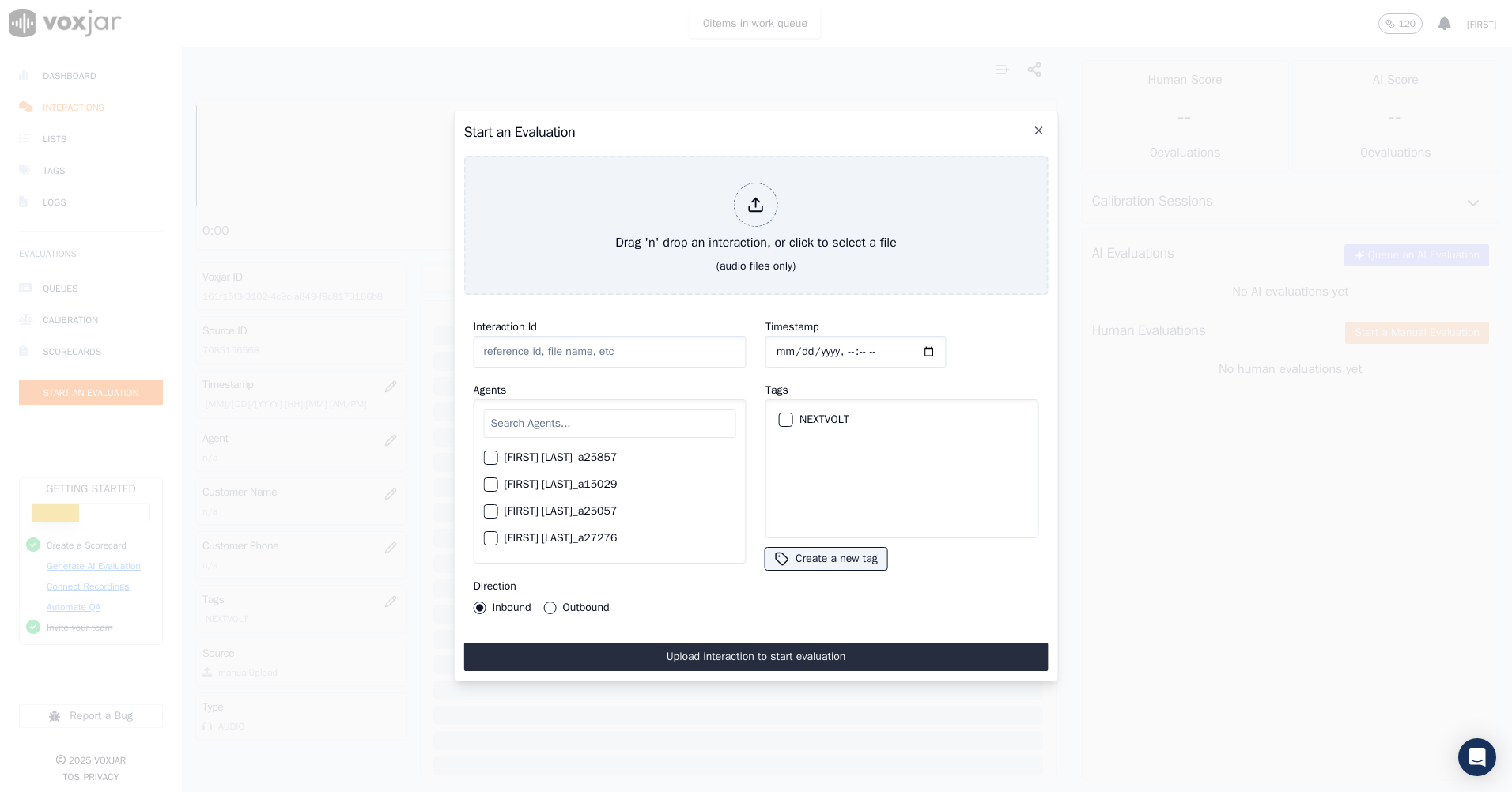 type on "07072025_63064491052.mp3" 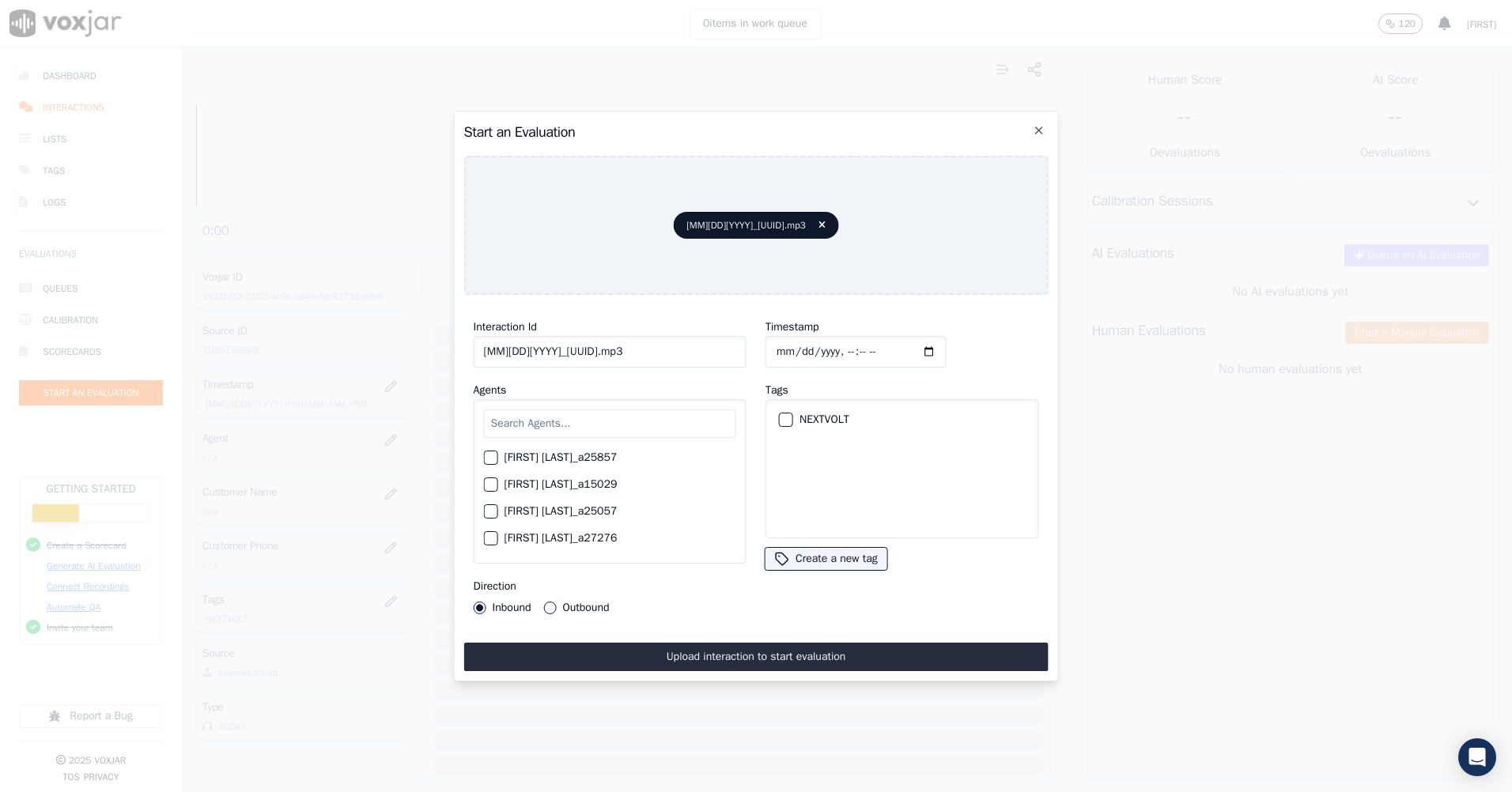 click on "Timestamp" 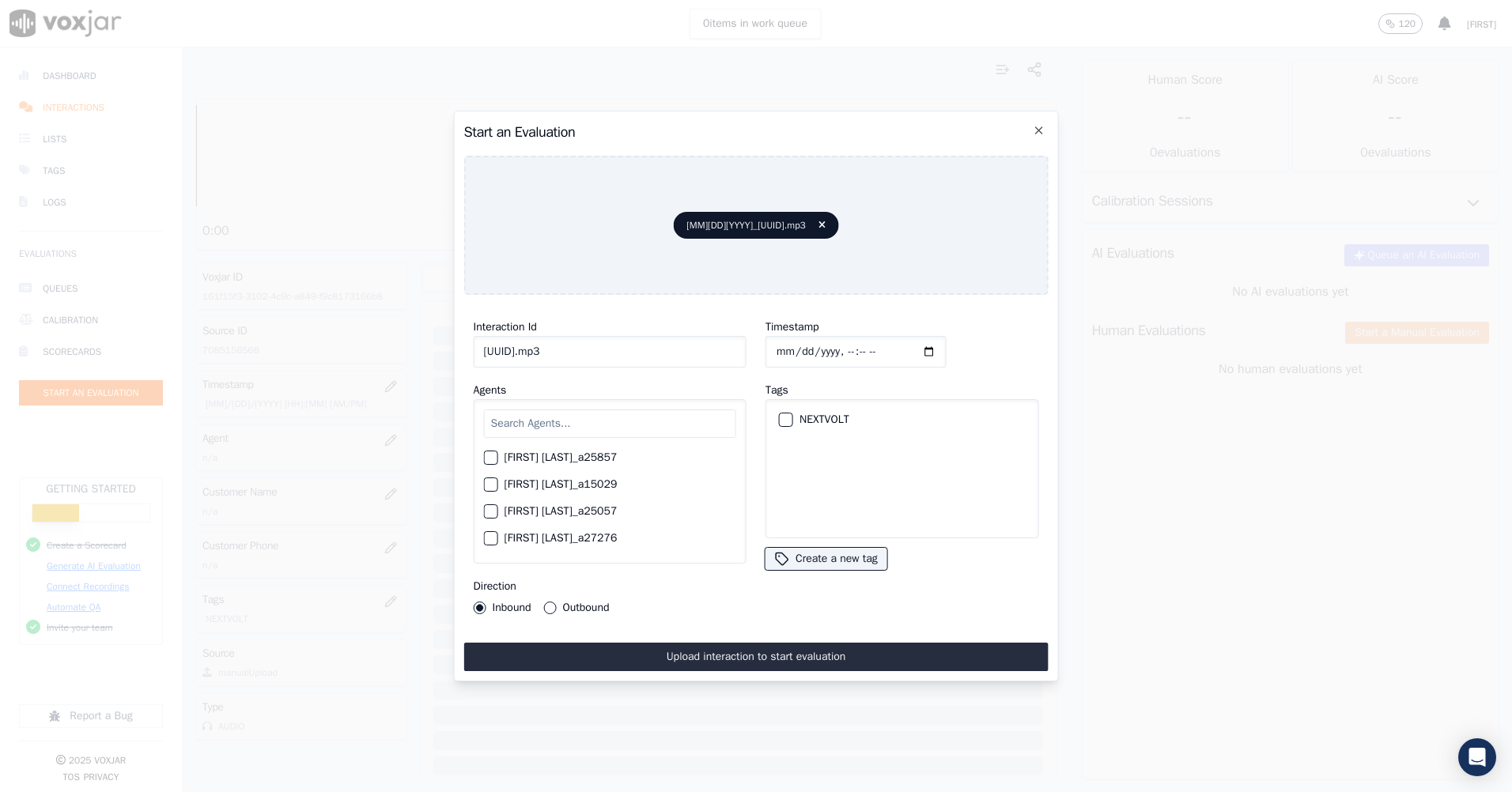 click on "63064491052.mp3" 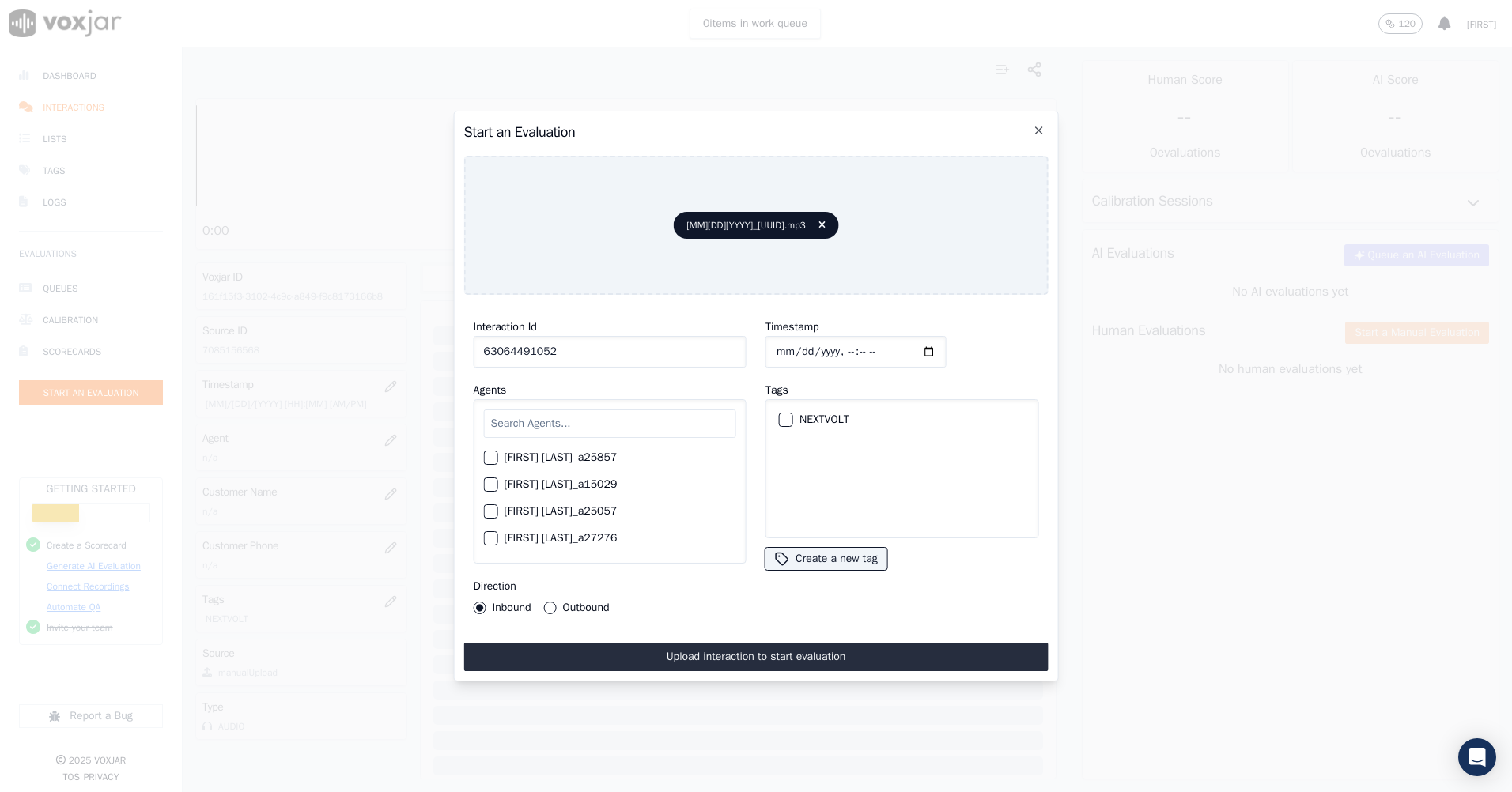 type on "63064491052" 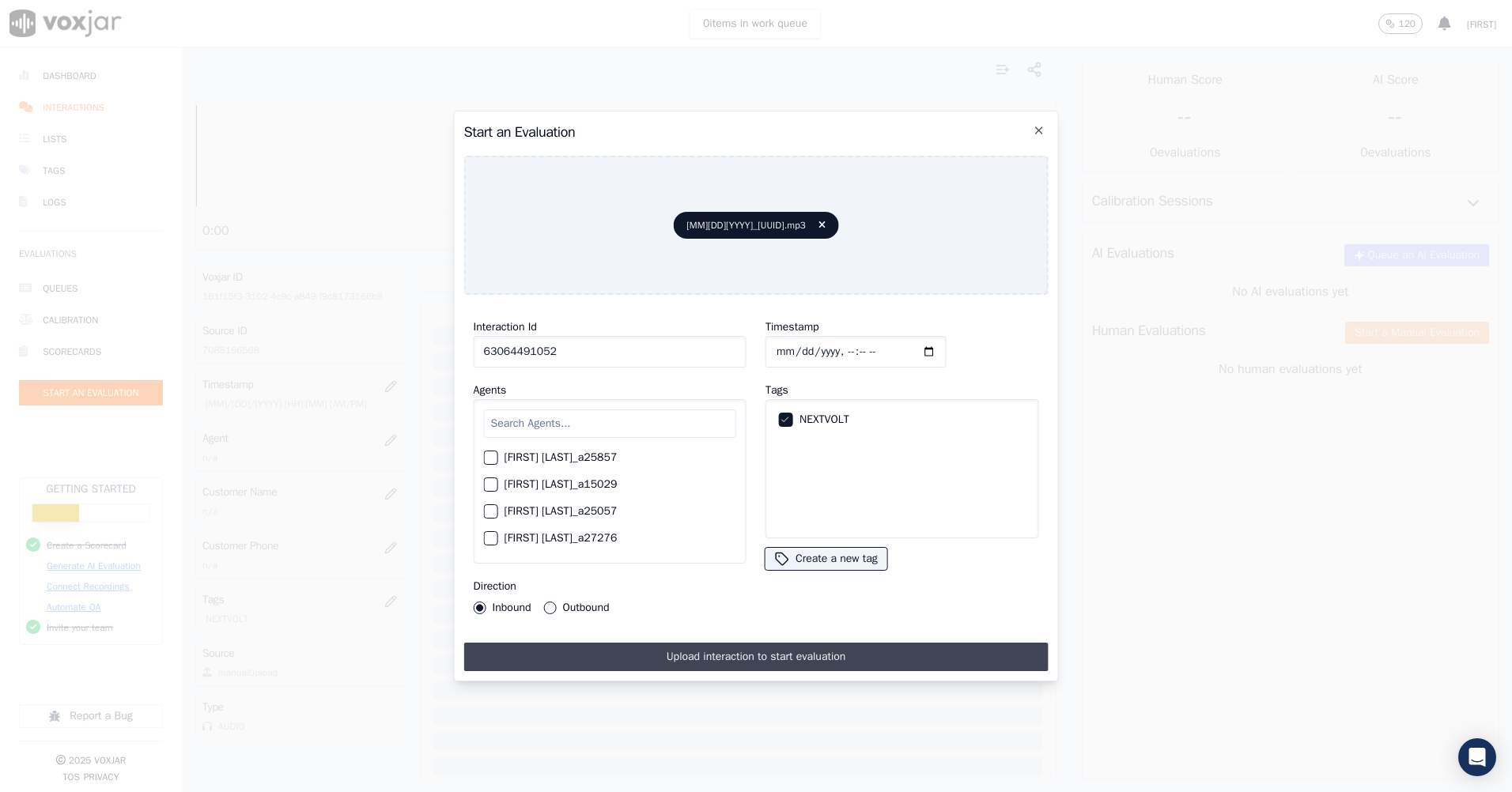 click on "Upload interaction to start evaluation" at bounding box center [756, 657] 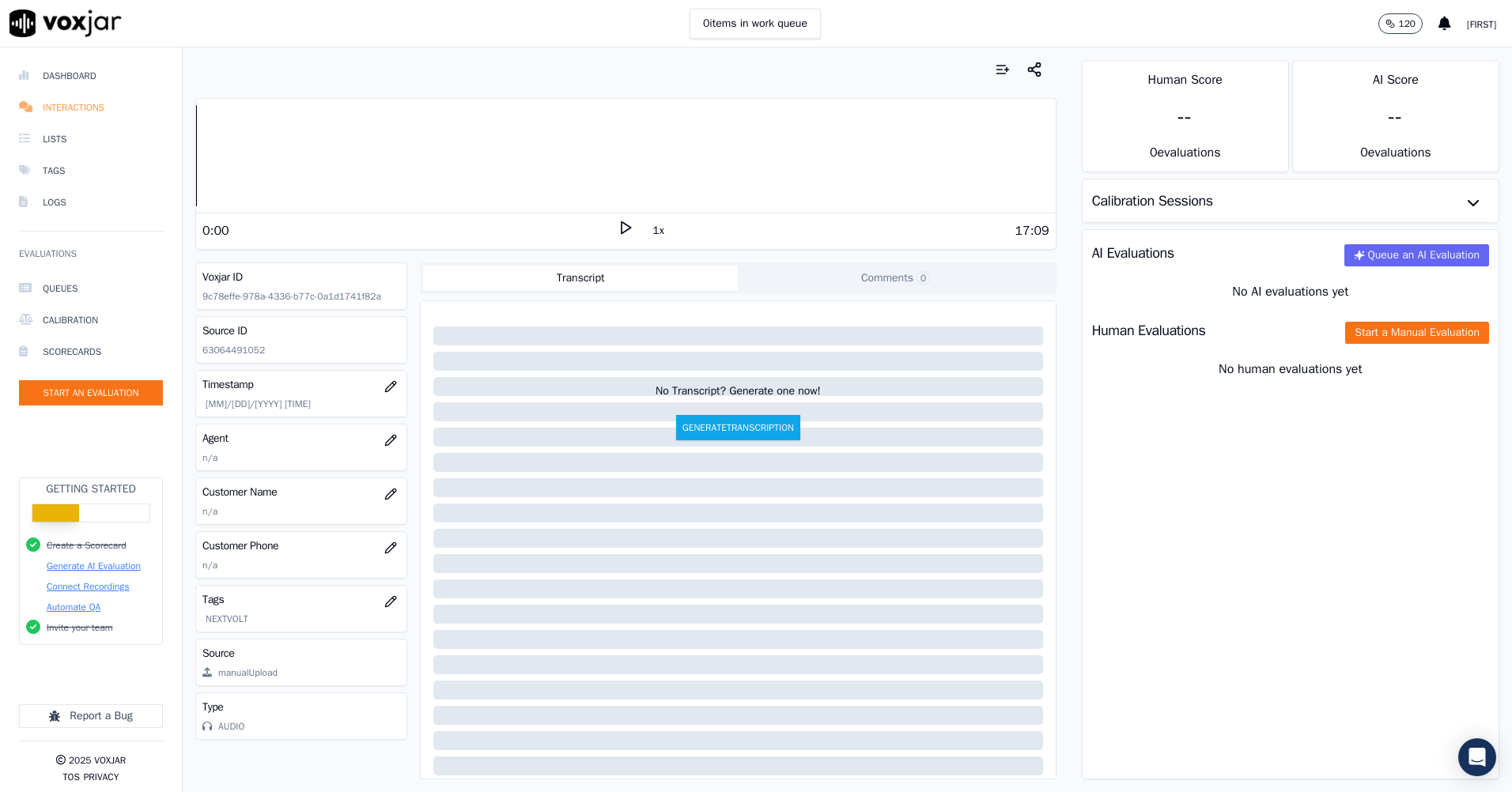 click on "Interactions" at bounding box center (91, 107) 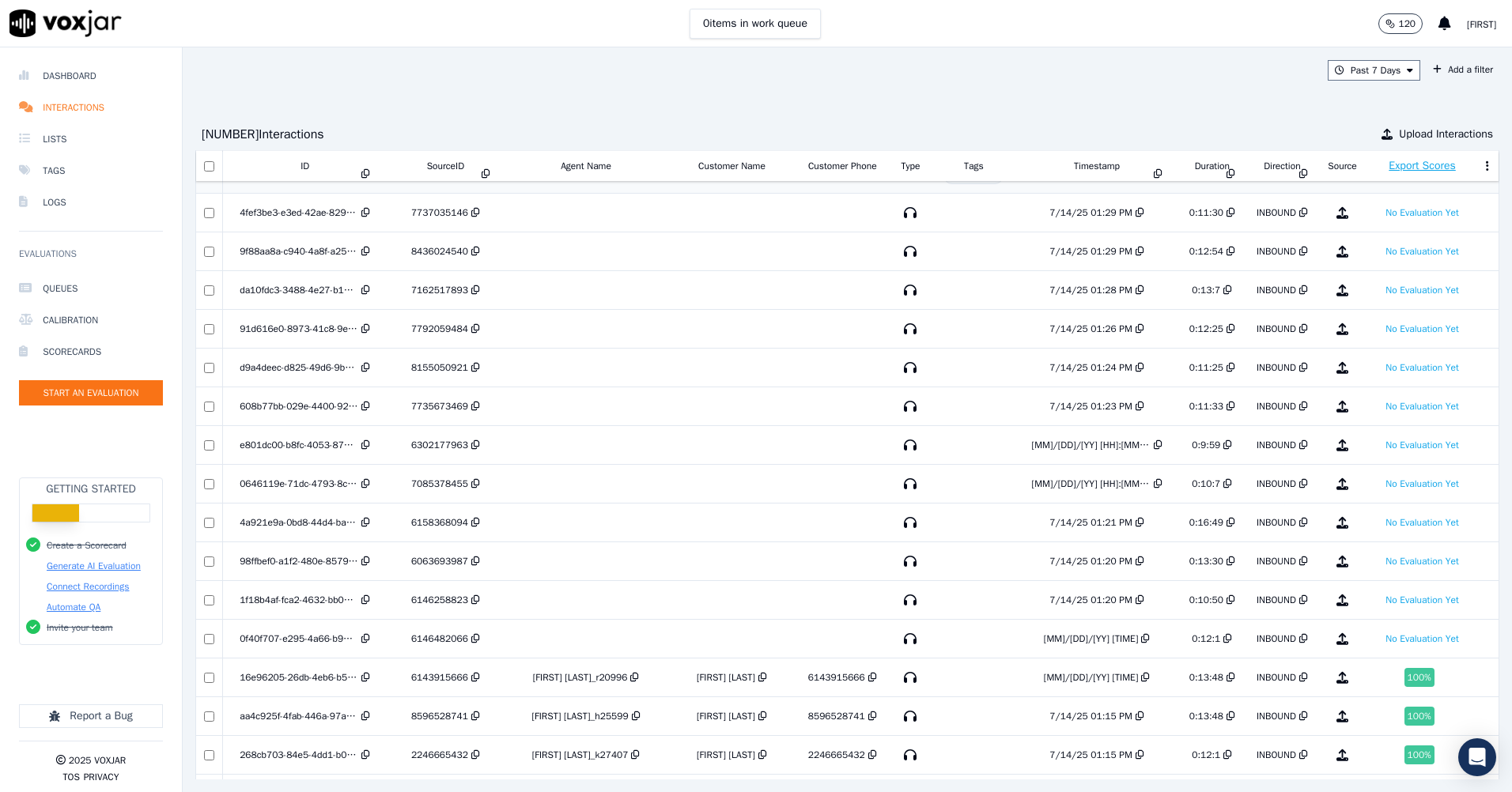 scroll, scrollTop: 0, scrollLeft: 0, axis: both 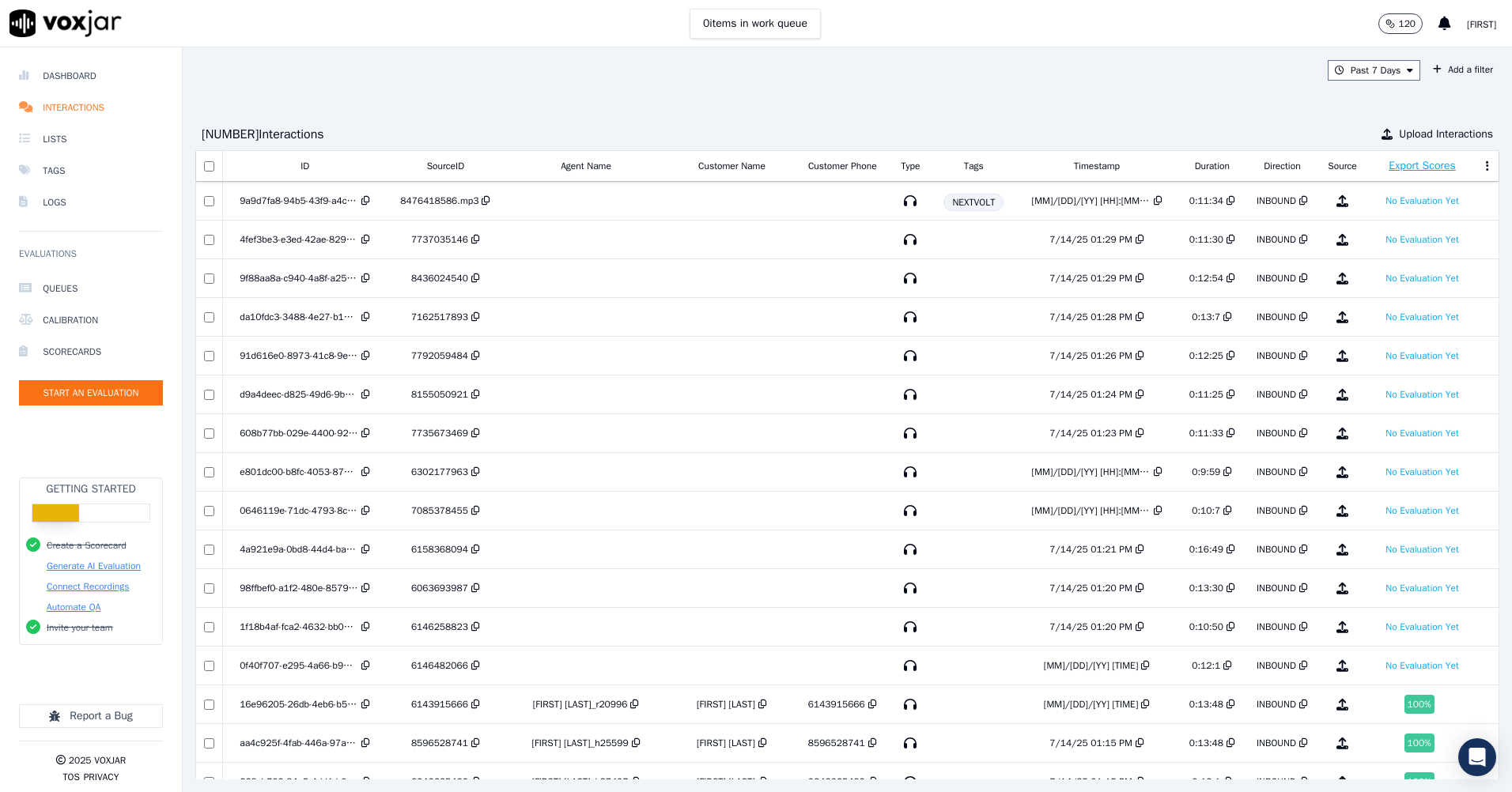 click on "Timestamp" at bounding box center [1097, 166] 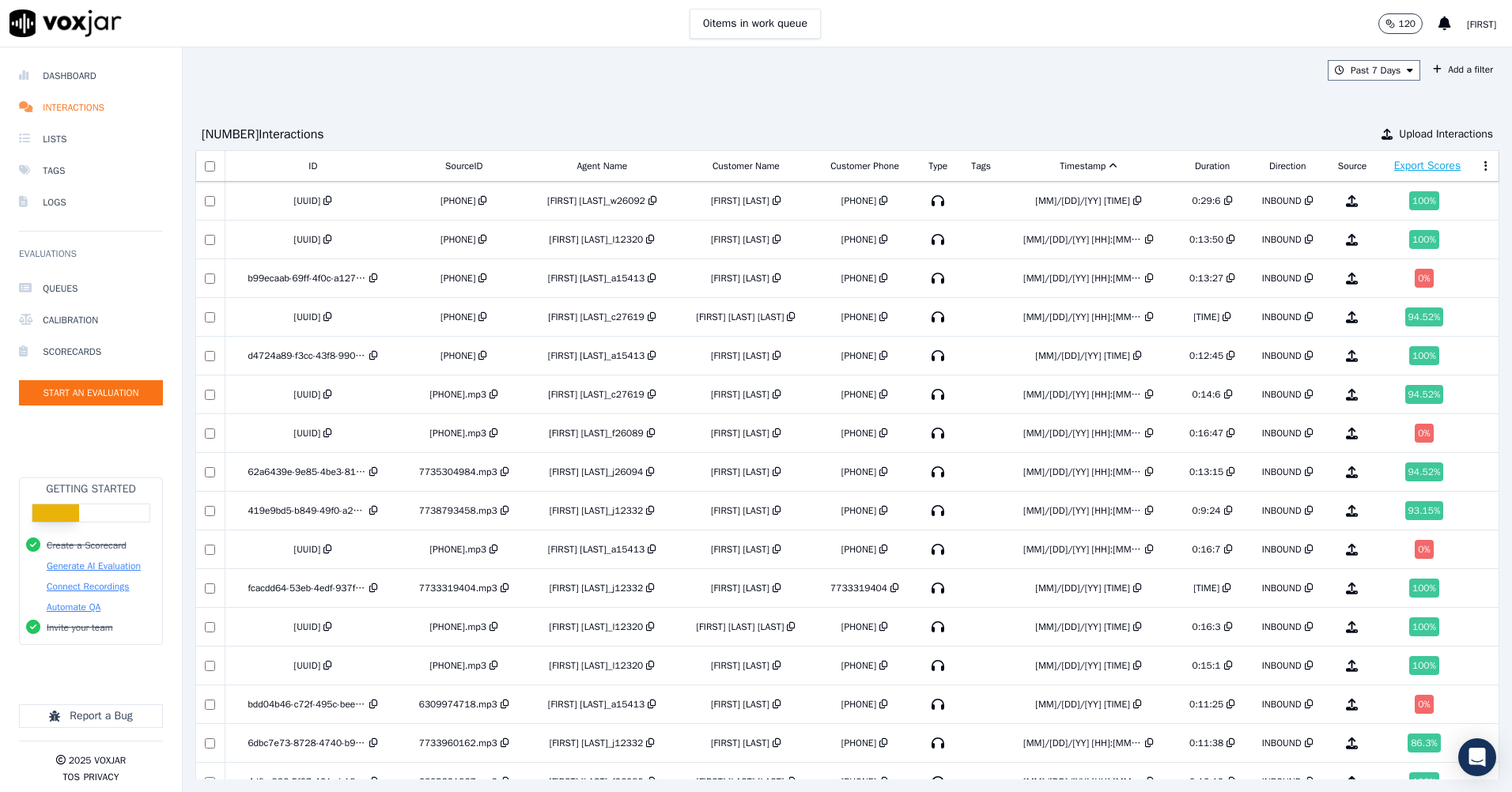 click on "Timestamp" at bounding box center (1088, 166) 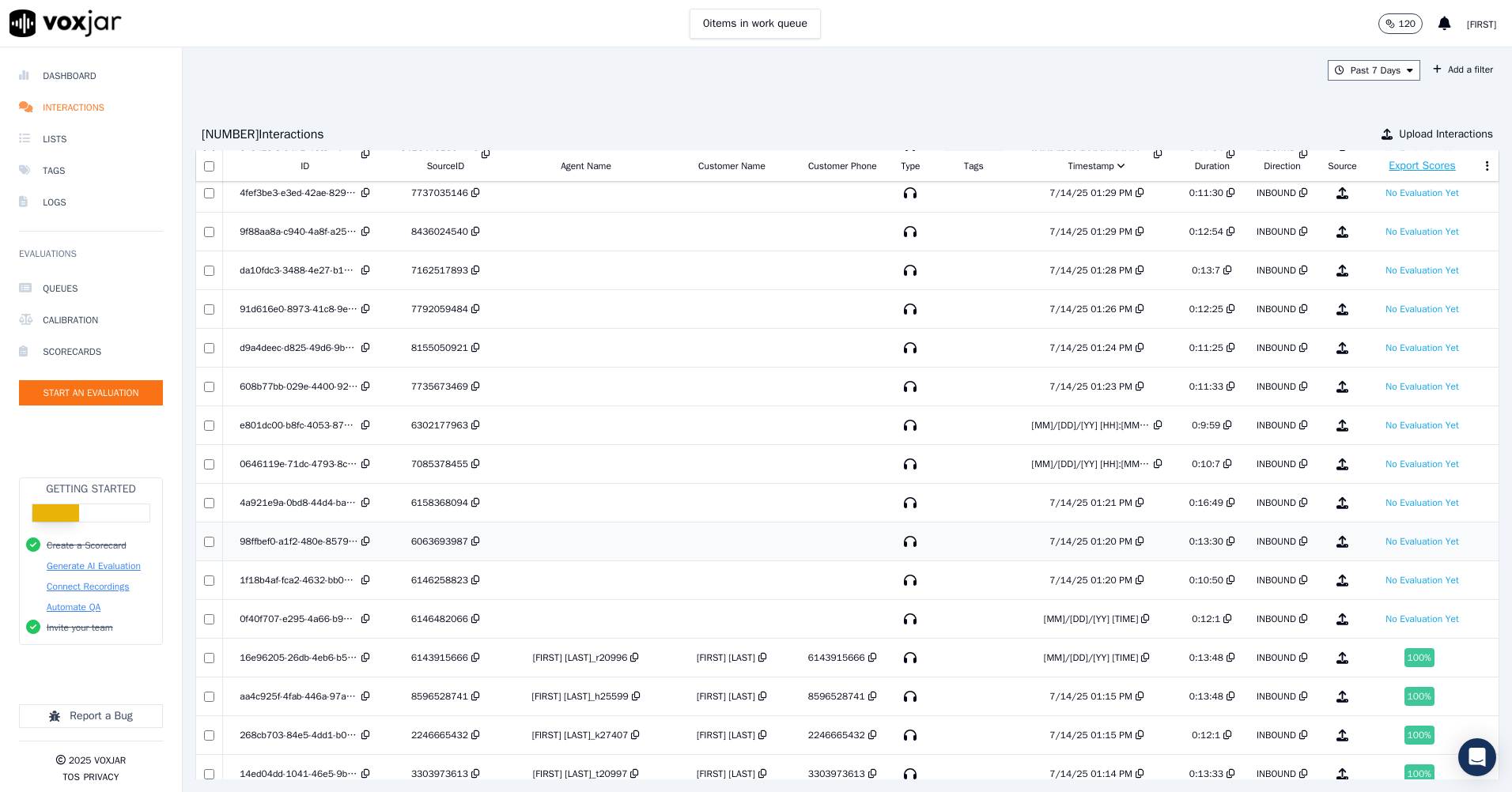 scroll, scrollTop: 0, scrollLeft: 0, axis: both 